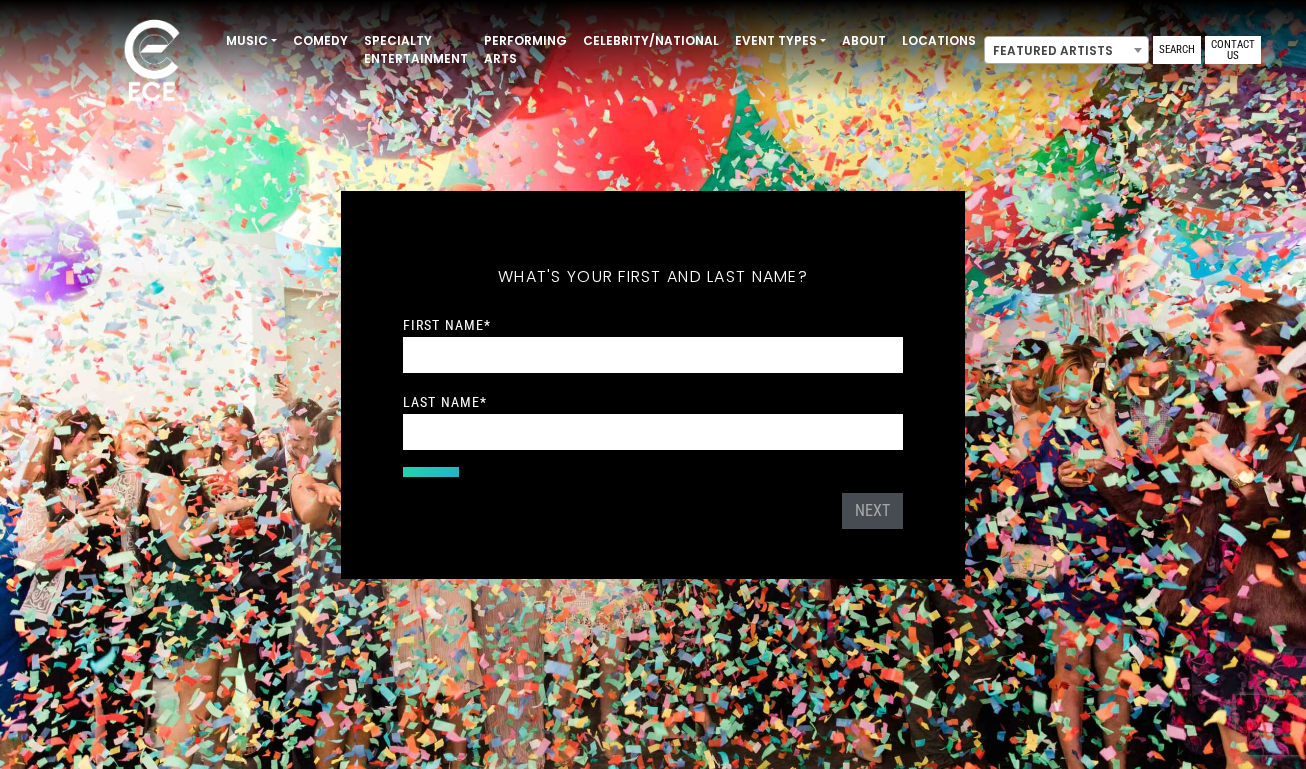 scroll, scrollTop: 0, scrollLeft: 0, axis: both 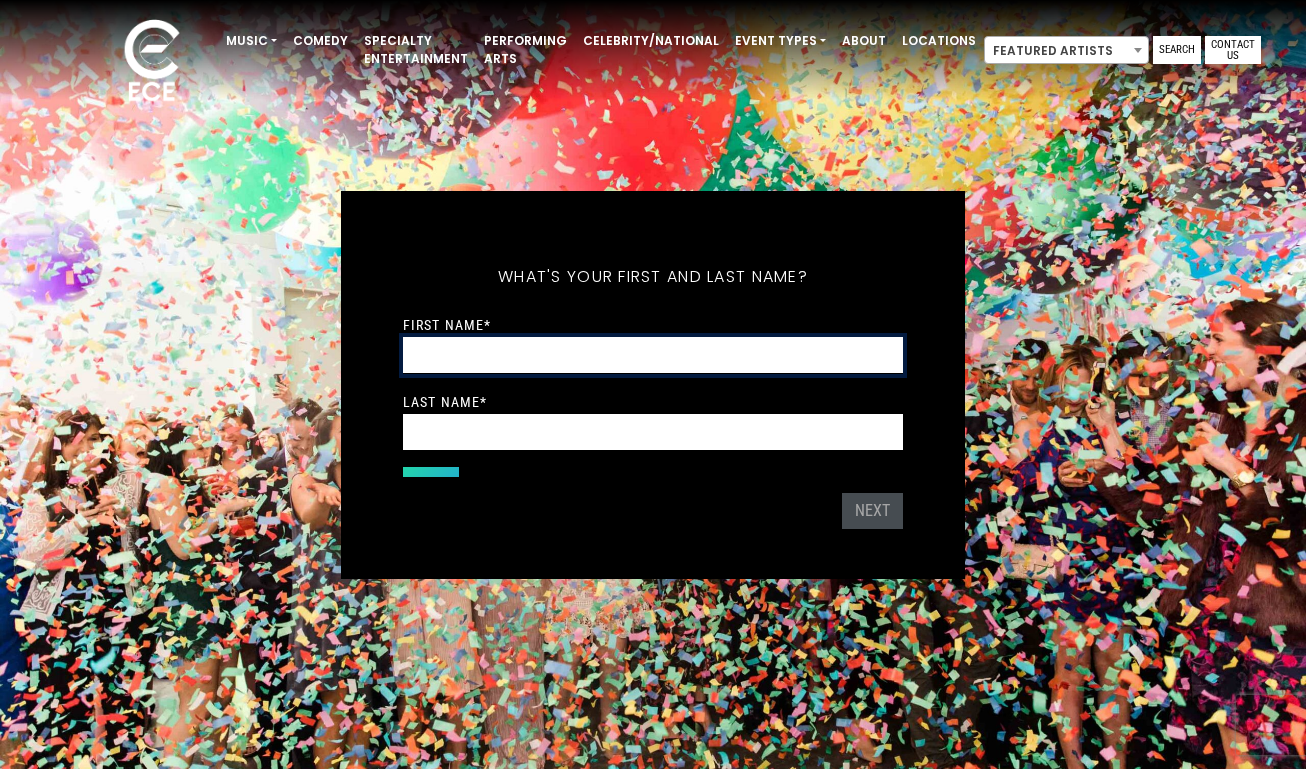 click on "First Name *" at bounding box center [653, 355] 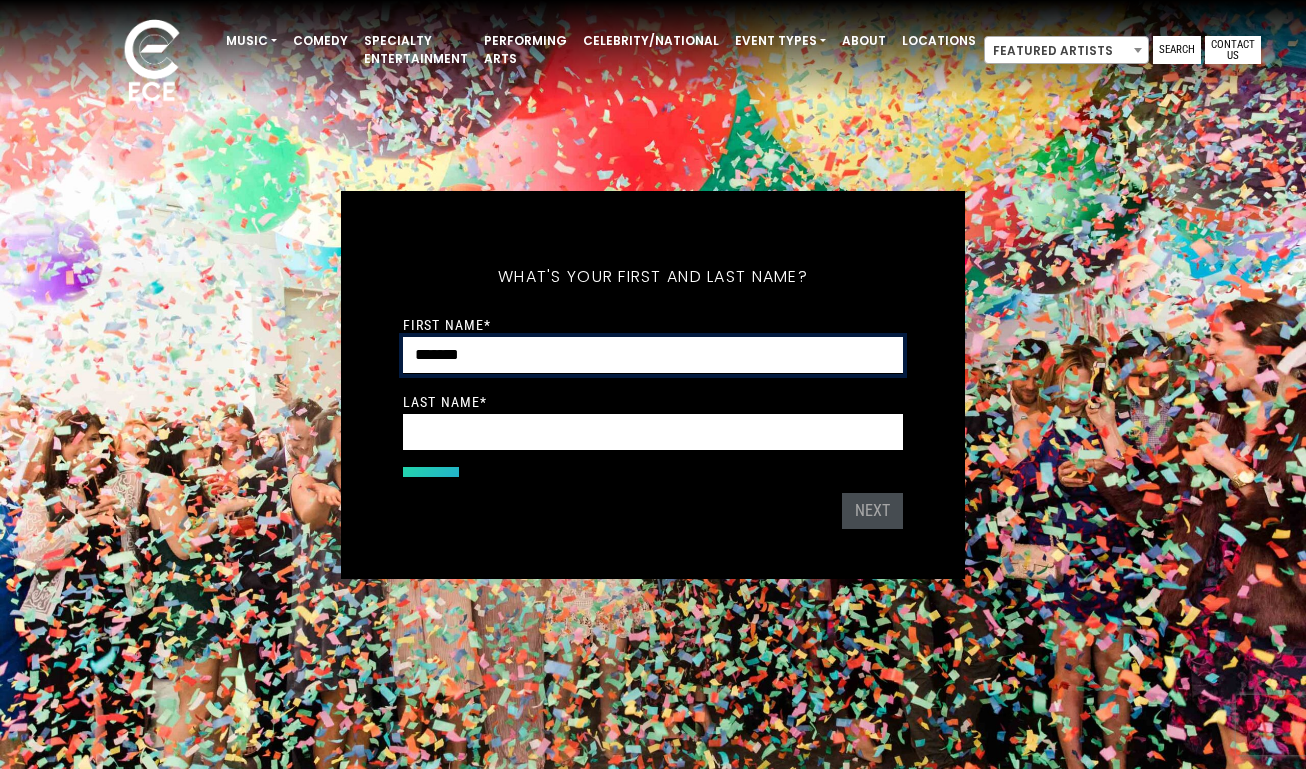 type on "*******" 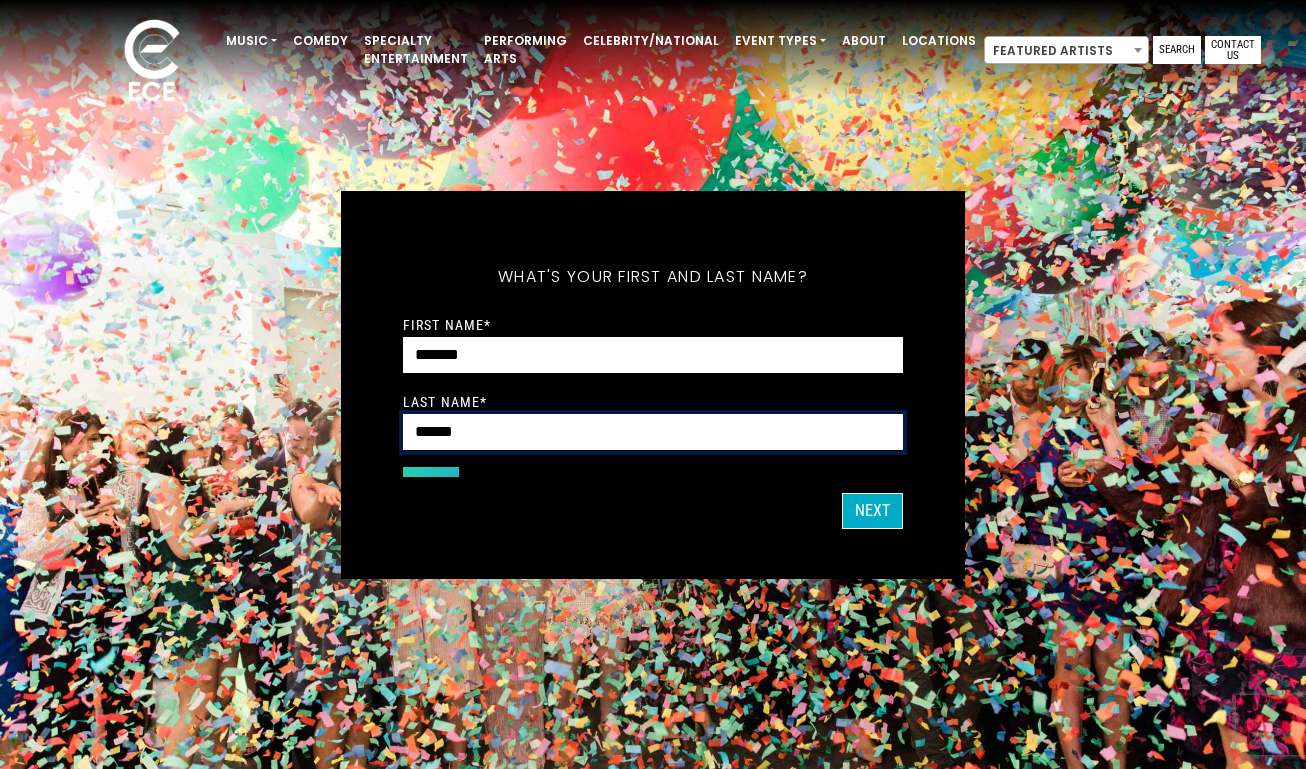 type on "******" 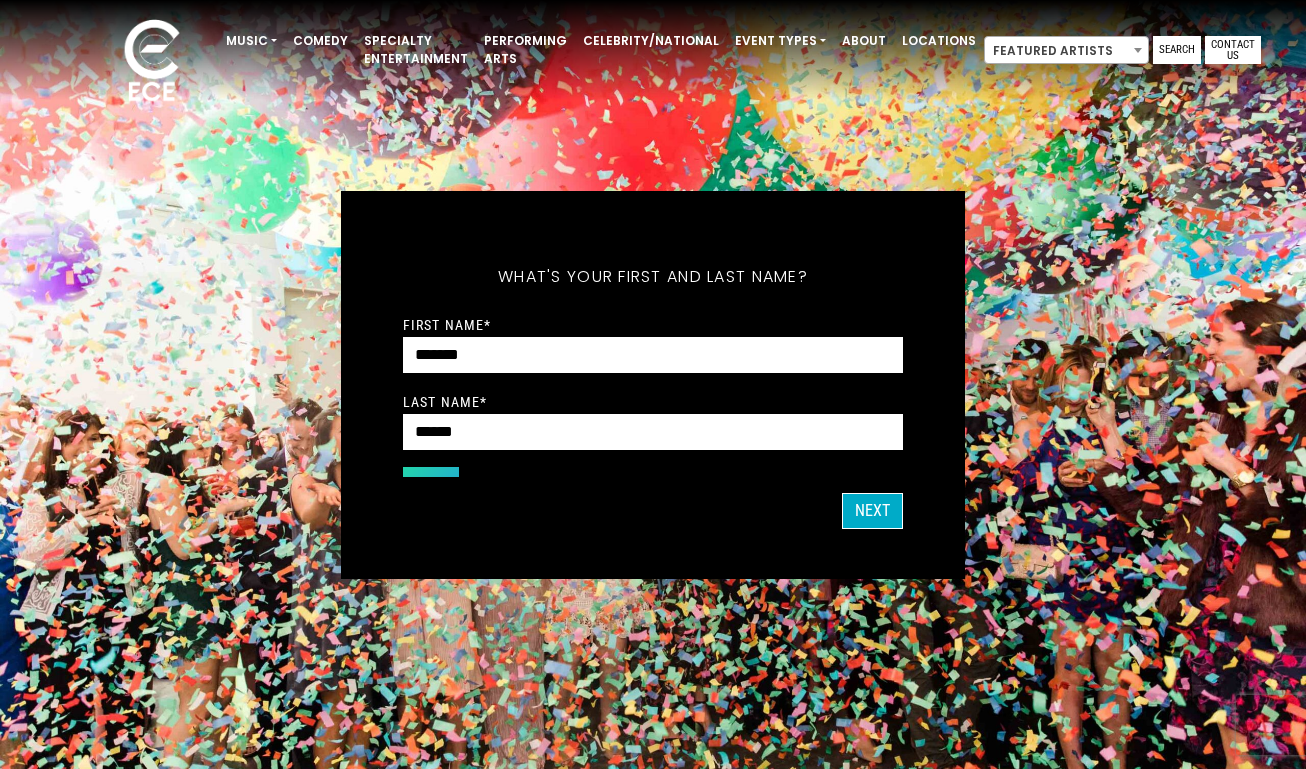 type 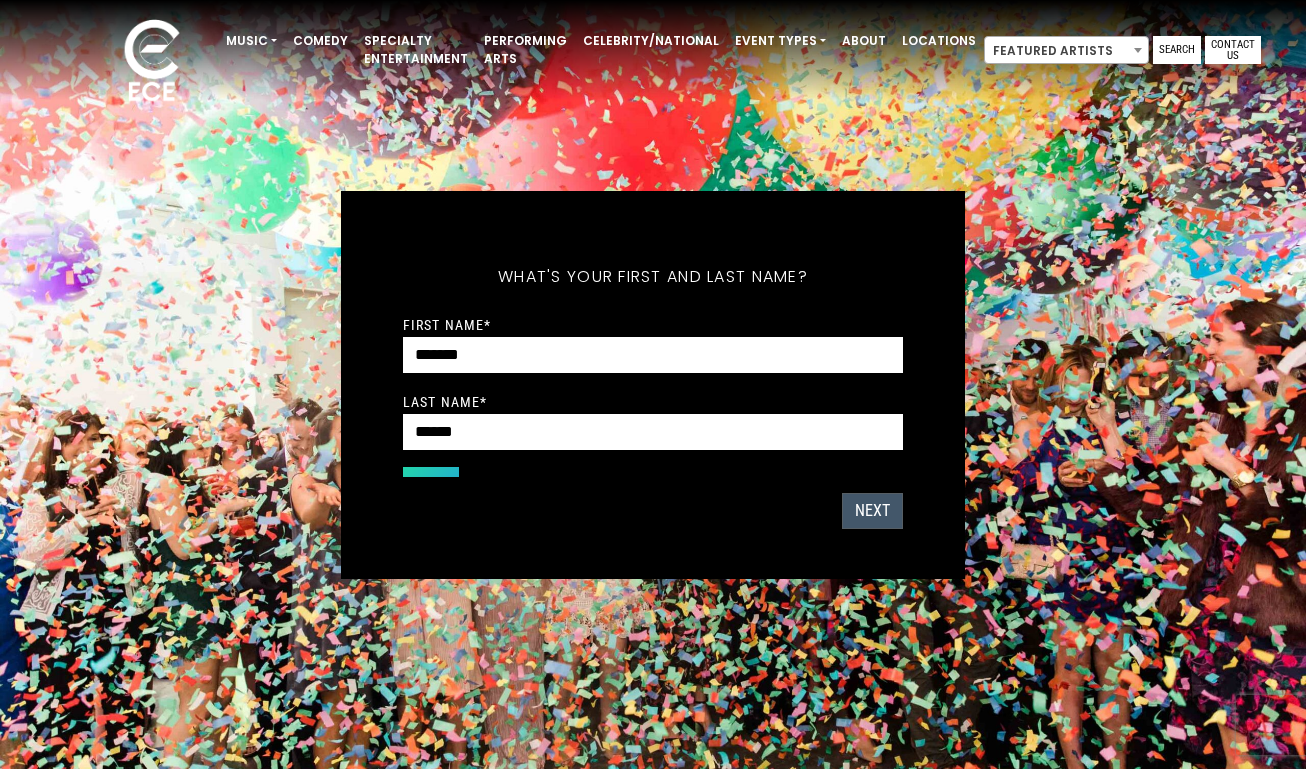 click on "Next" at bounding box center [872, 511] 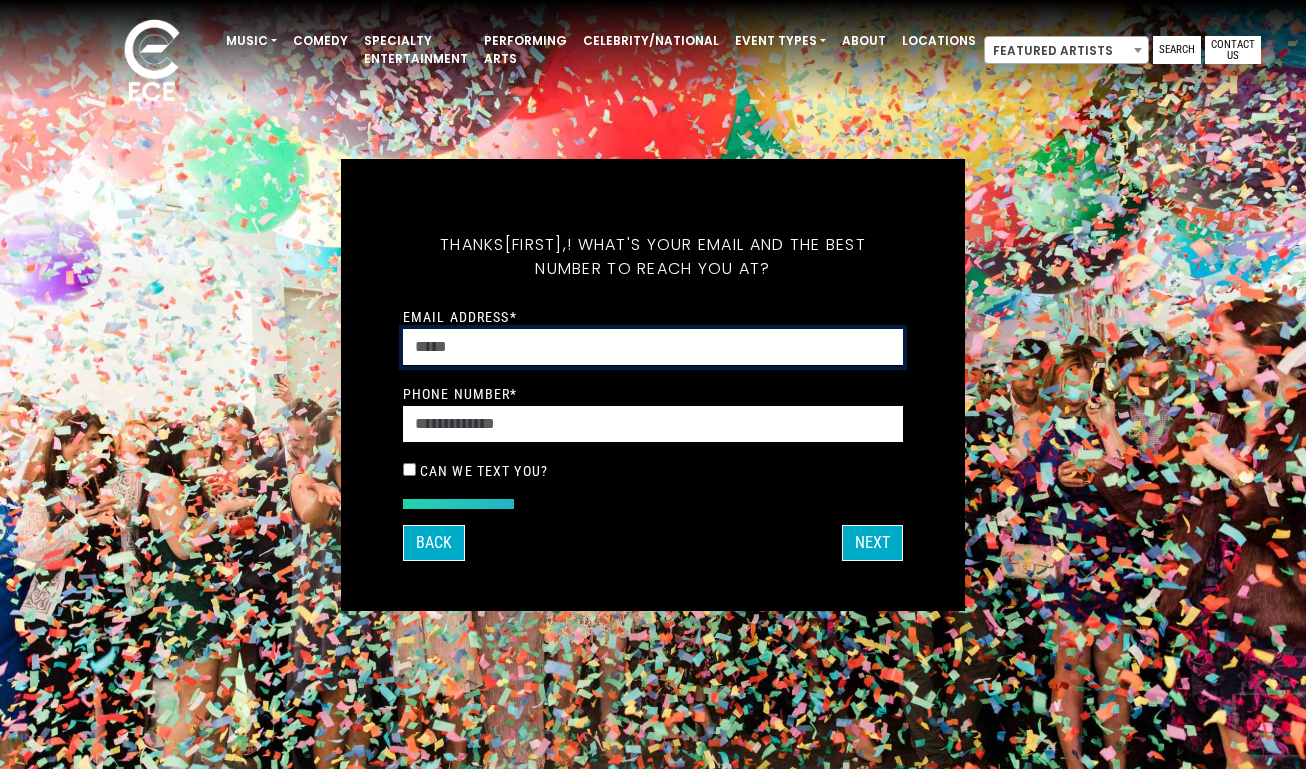 click on "Email Address *" at bounding box center [653, 347] 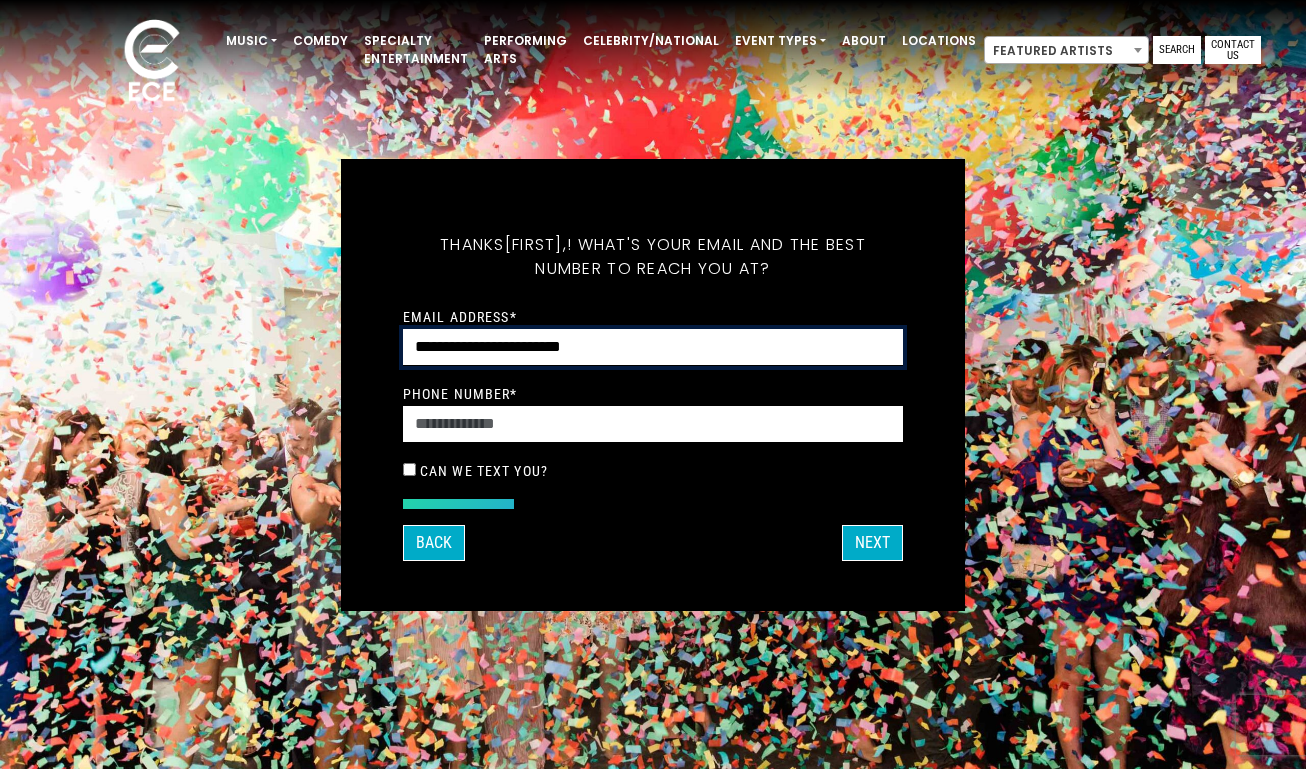 type on "**********" 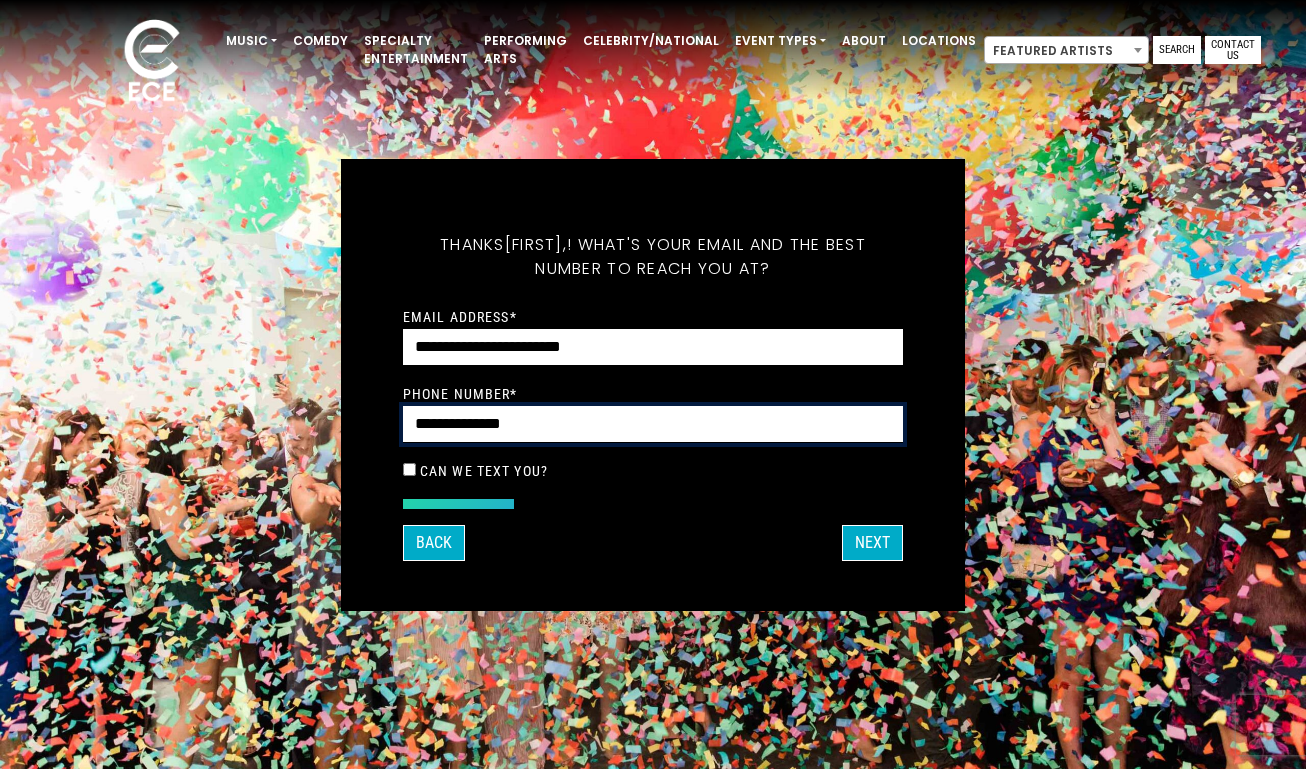 type on "**********" 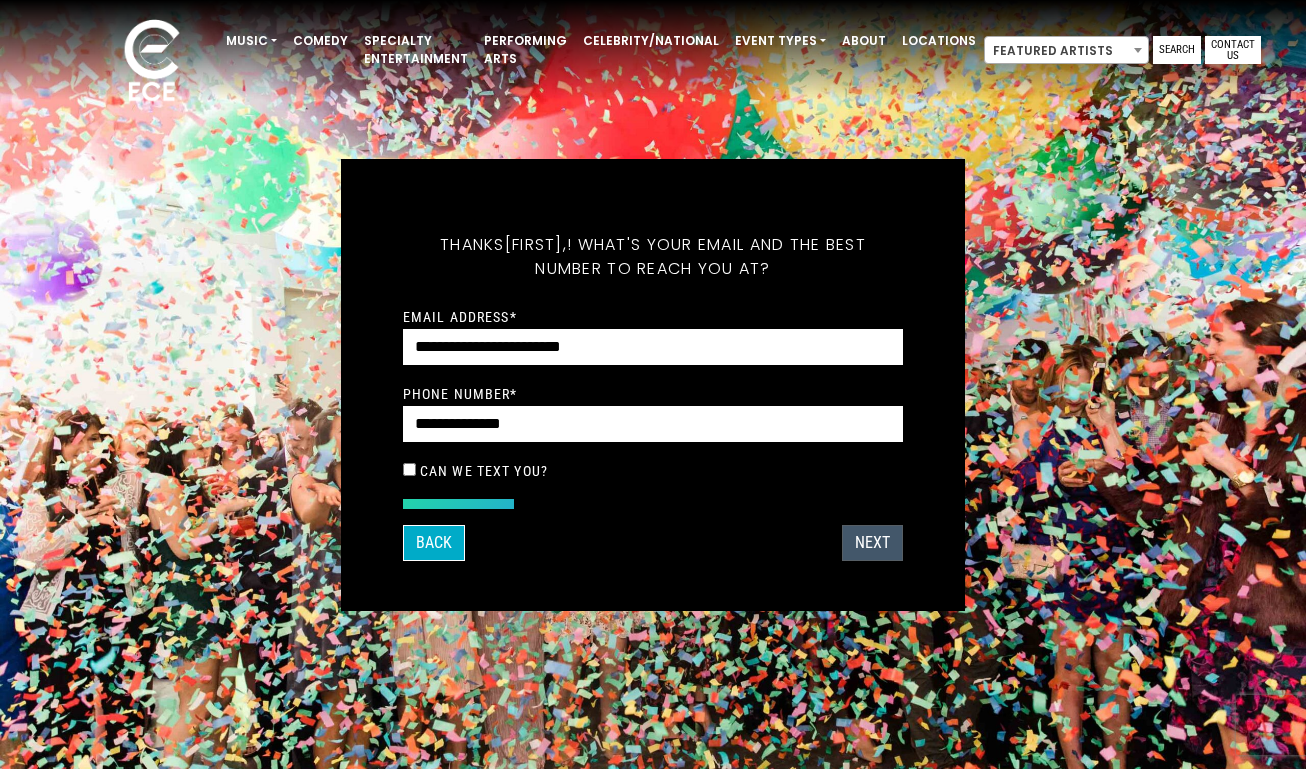 click on "Next" at bounding box center (872, 543) 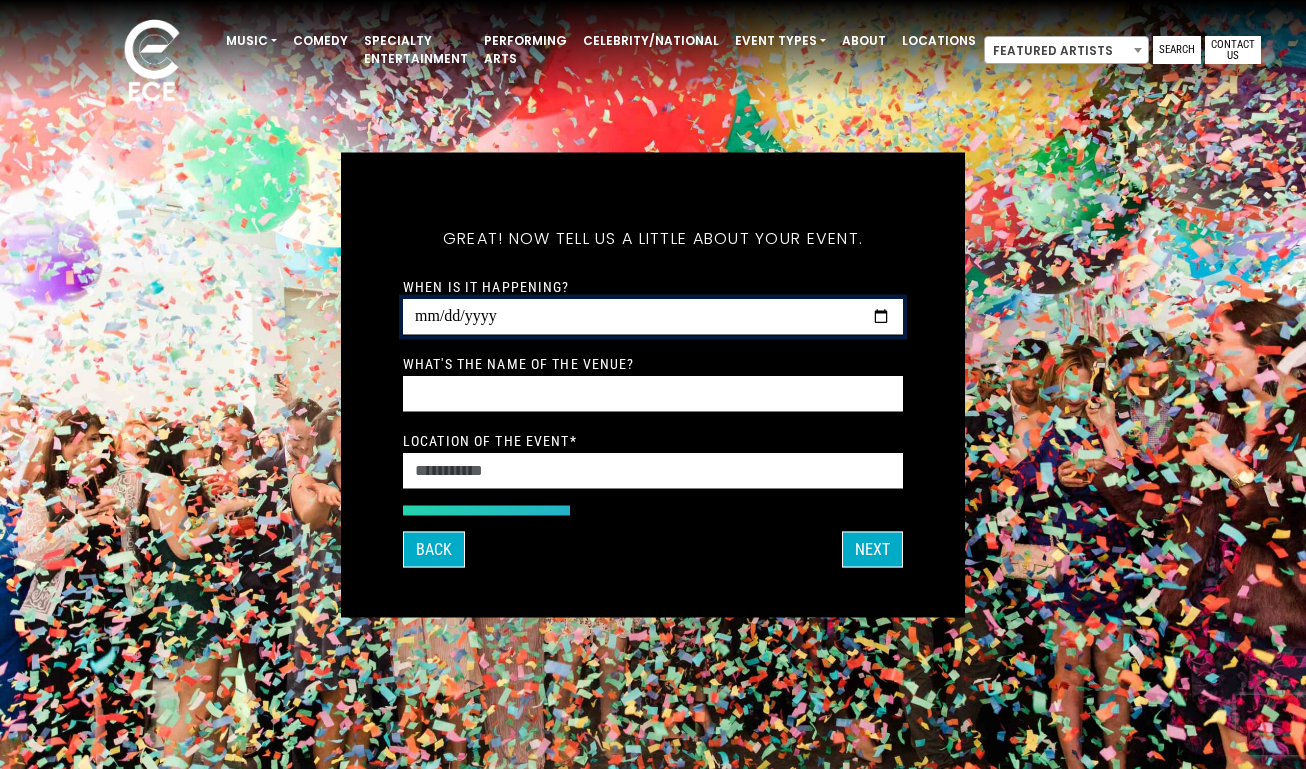 click on "When is it happening?" at bounding box center [653, 316] 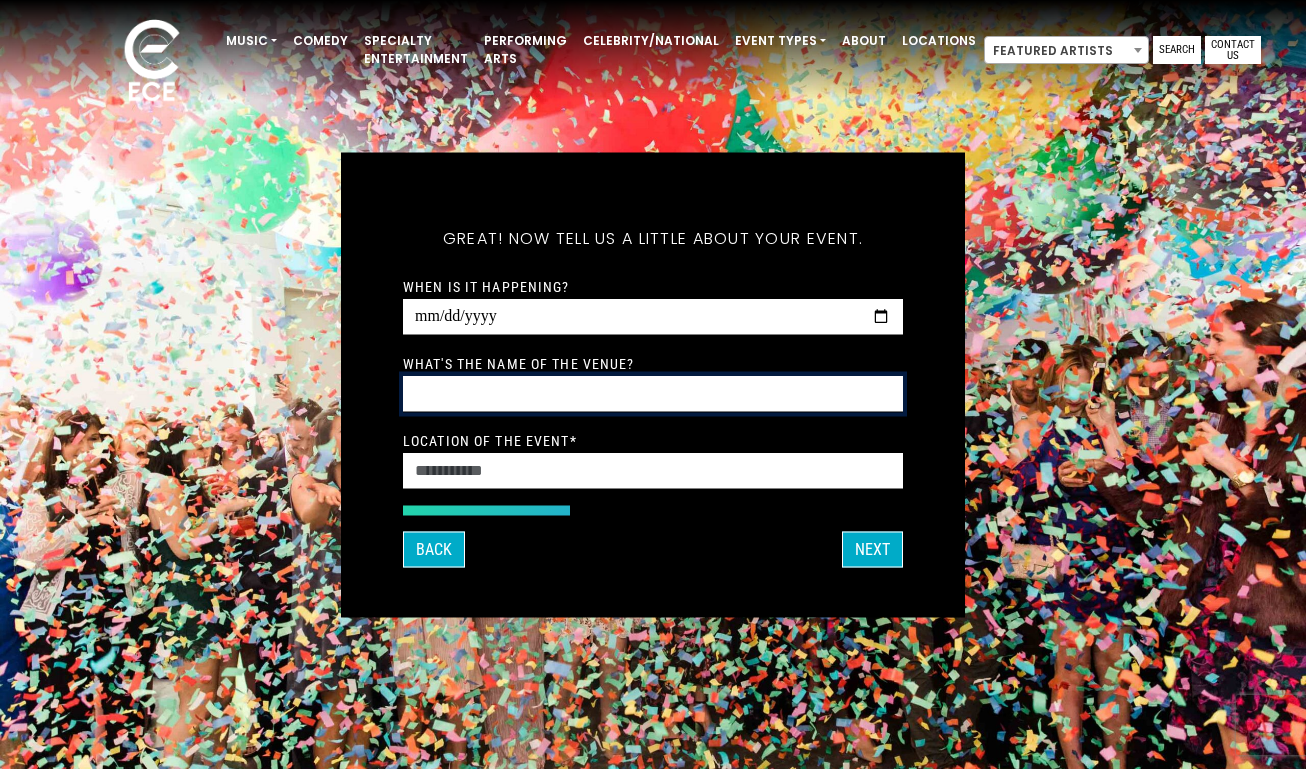 click on "What's the name of the venue?" at bounding box center [653, 393] 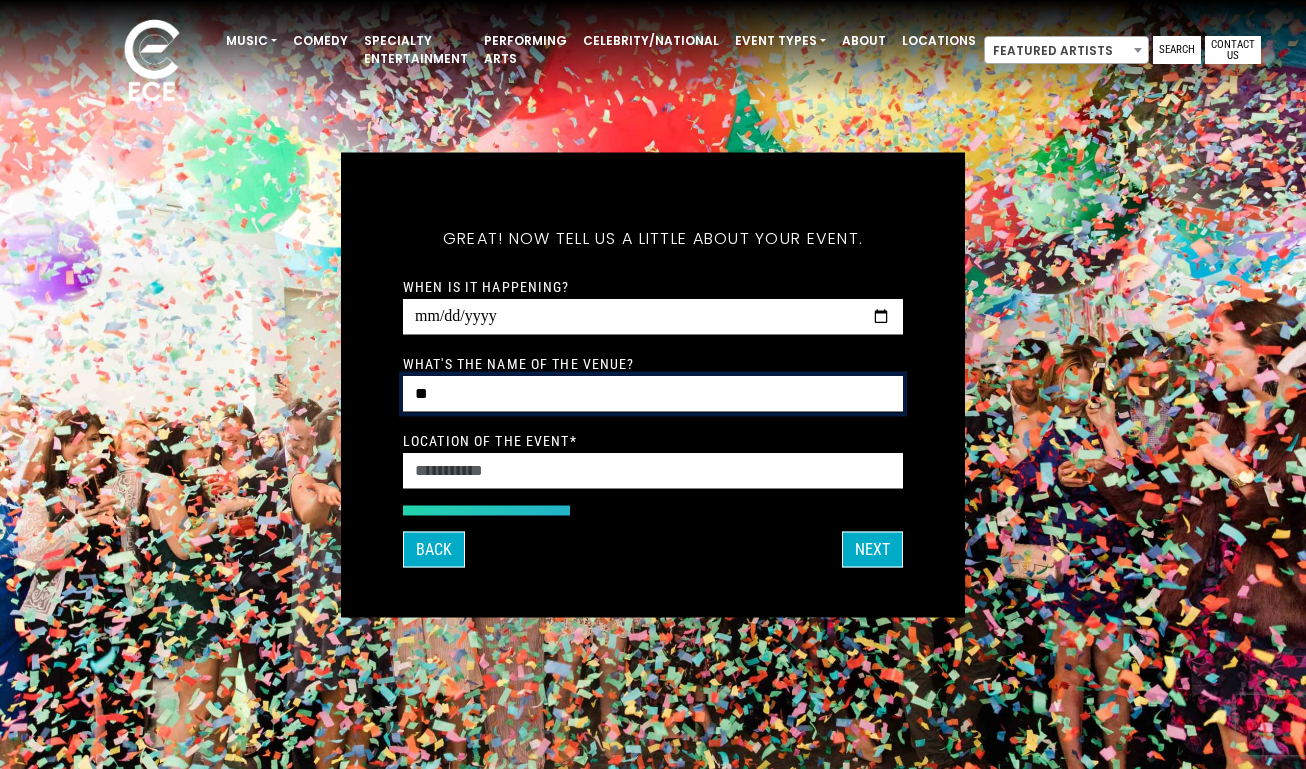 type on "*" 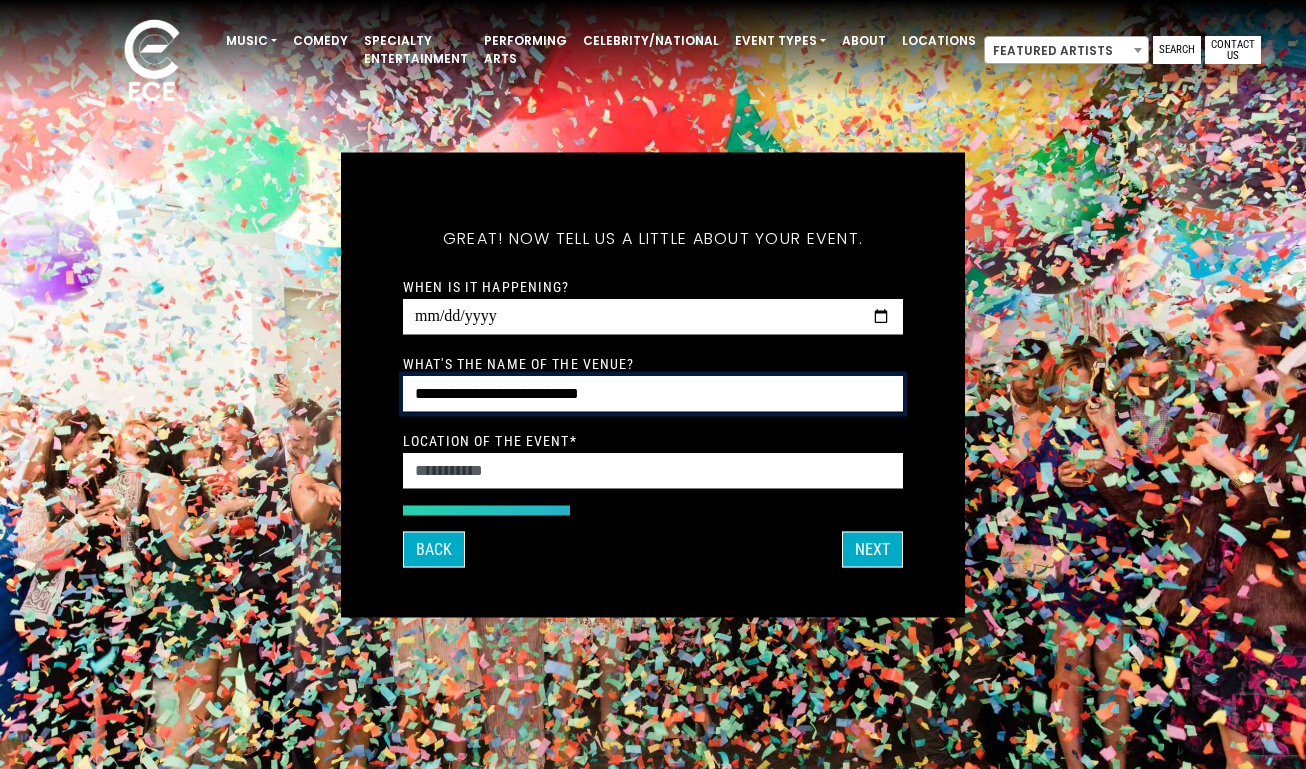 type on "**********" 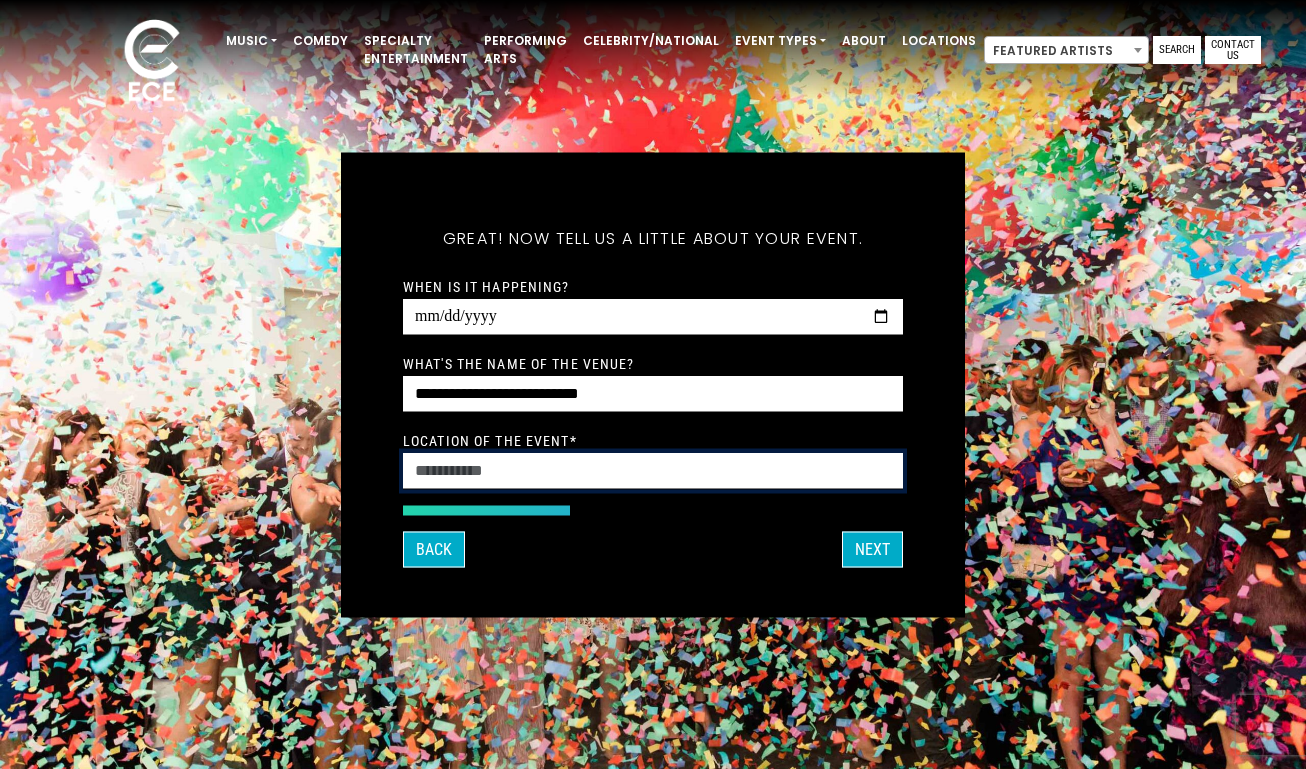 click on "Location of the event *" at bounding box center [653, 470] 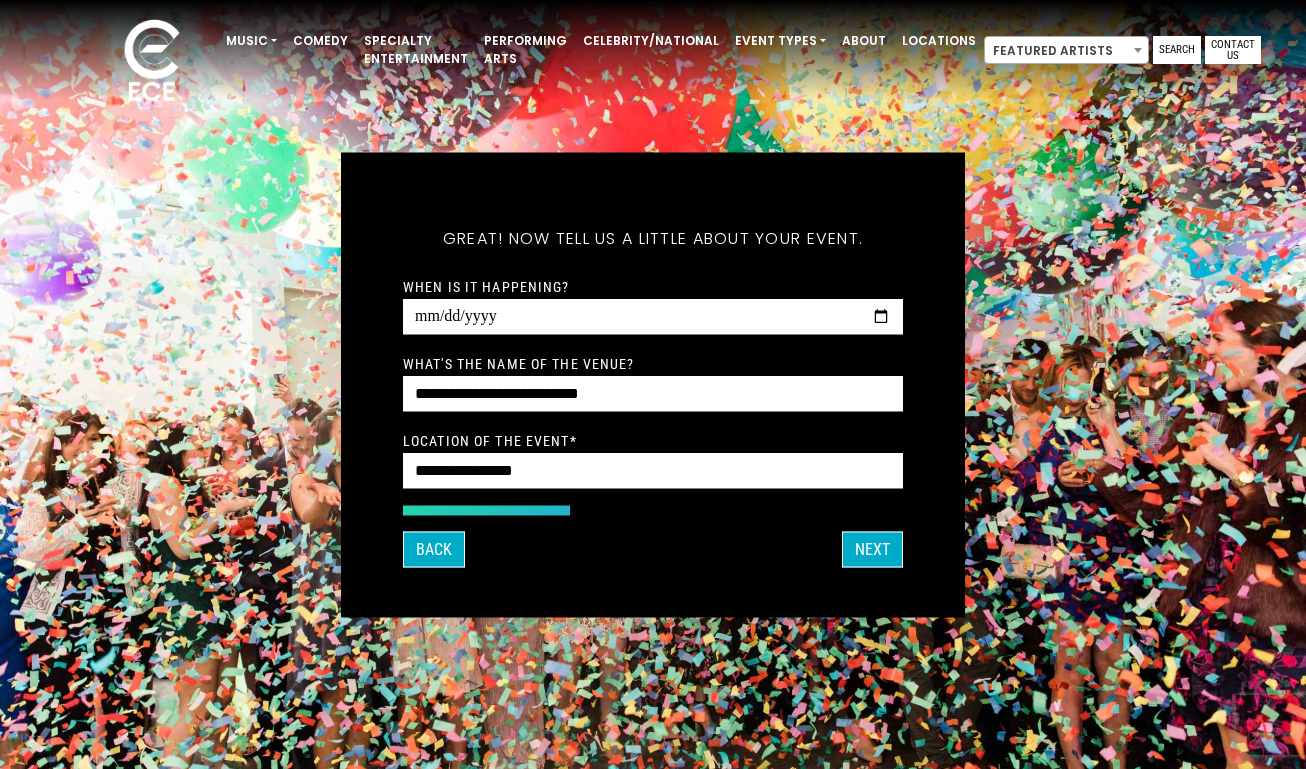 type on "**********" 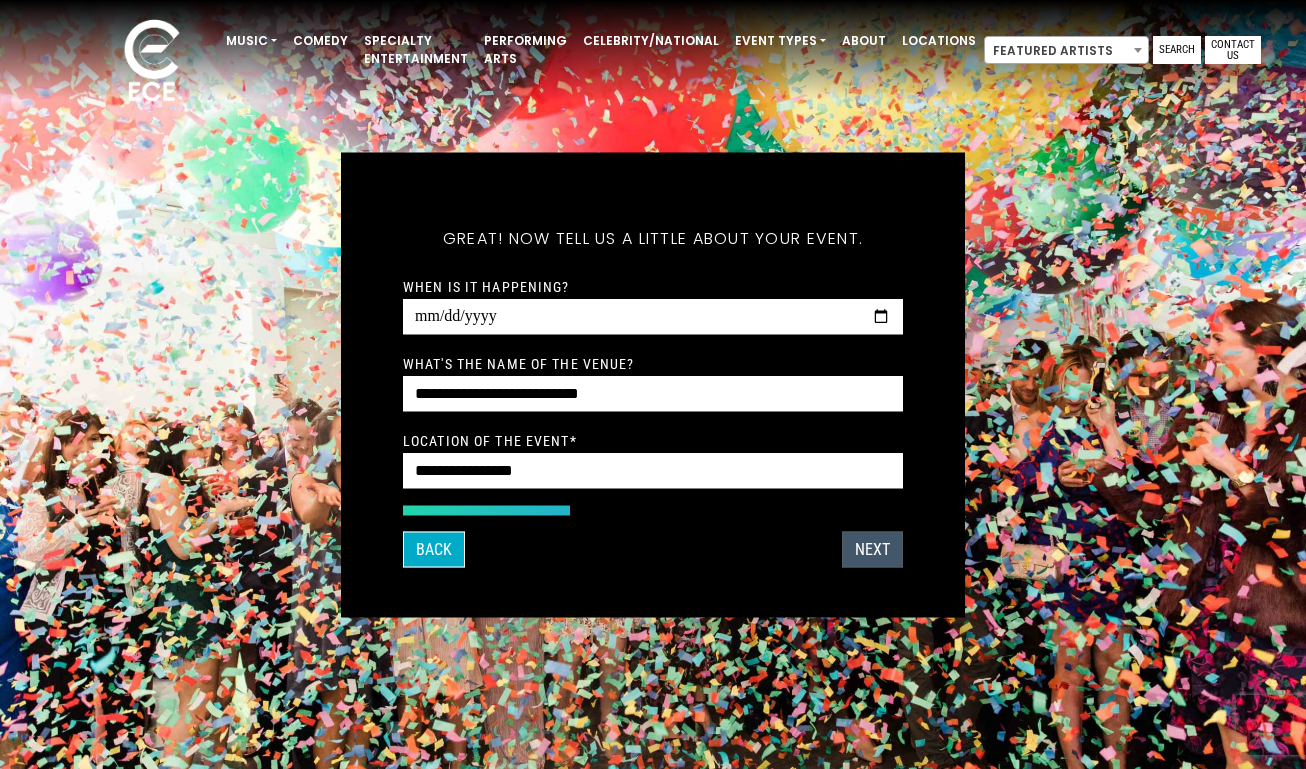 click on "Next" at bounding box center [872, 549] 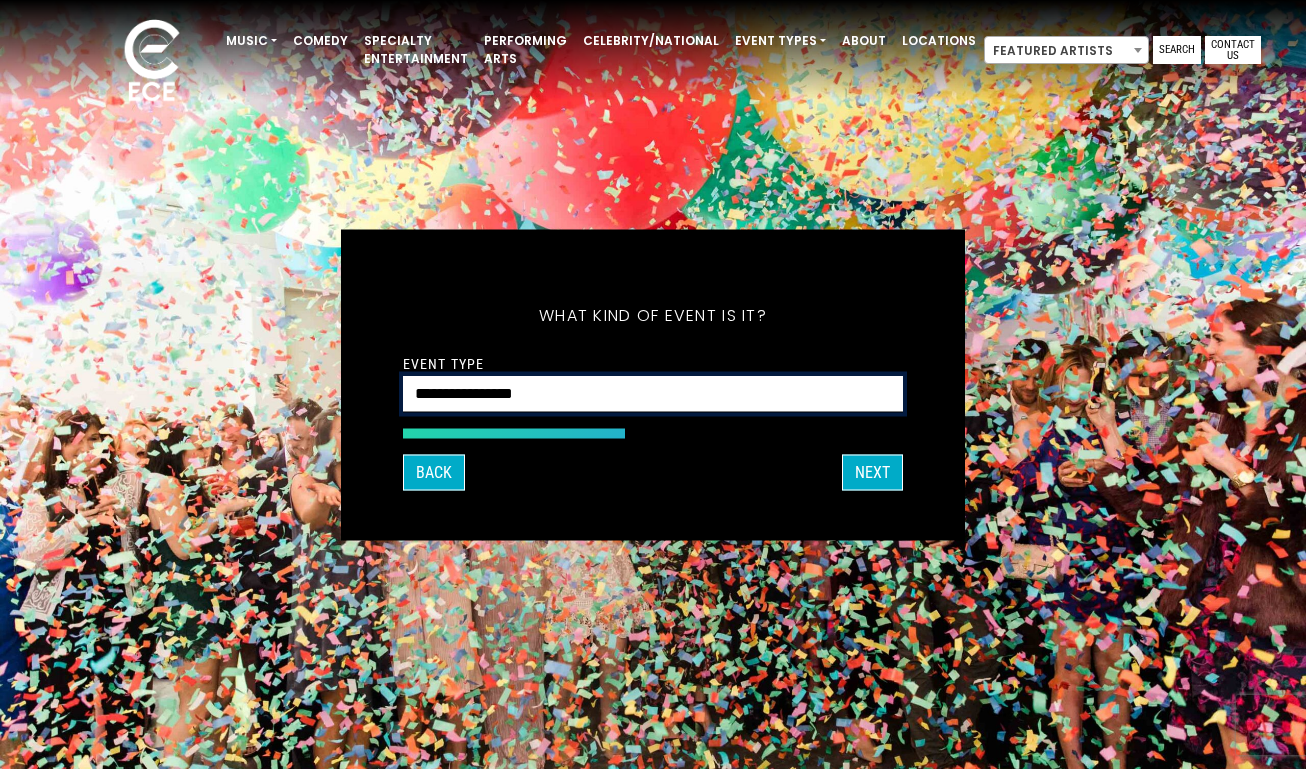 click on "**********" at bounding box center (653, 393) 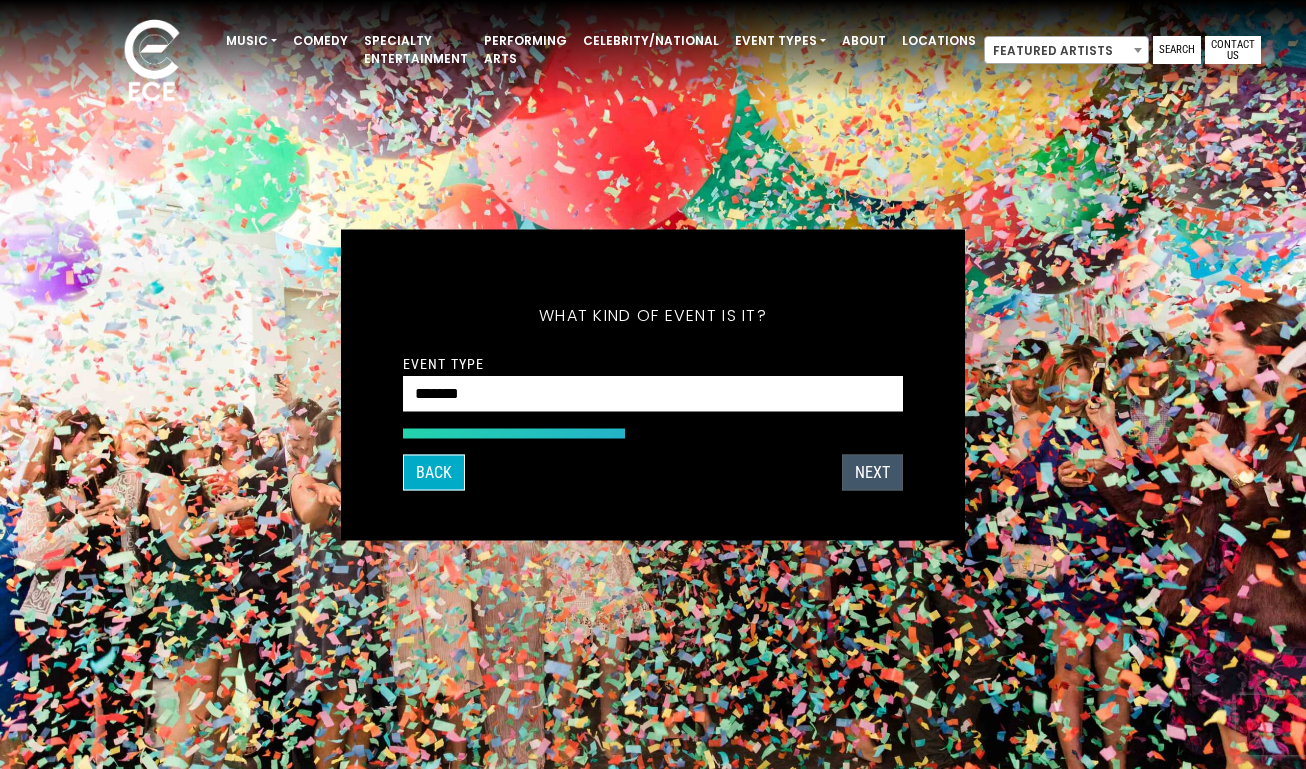 click on "Next" at bounding box center (872, 472) 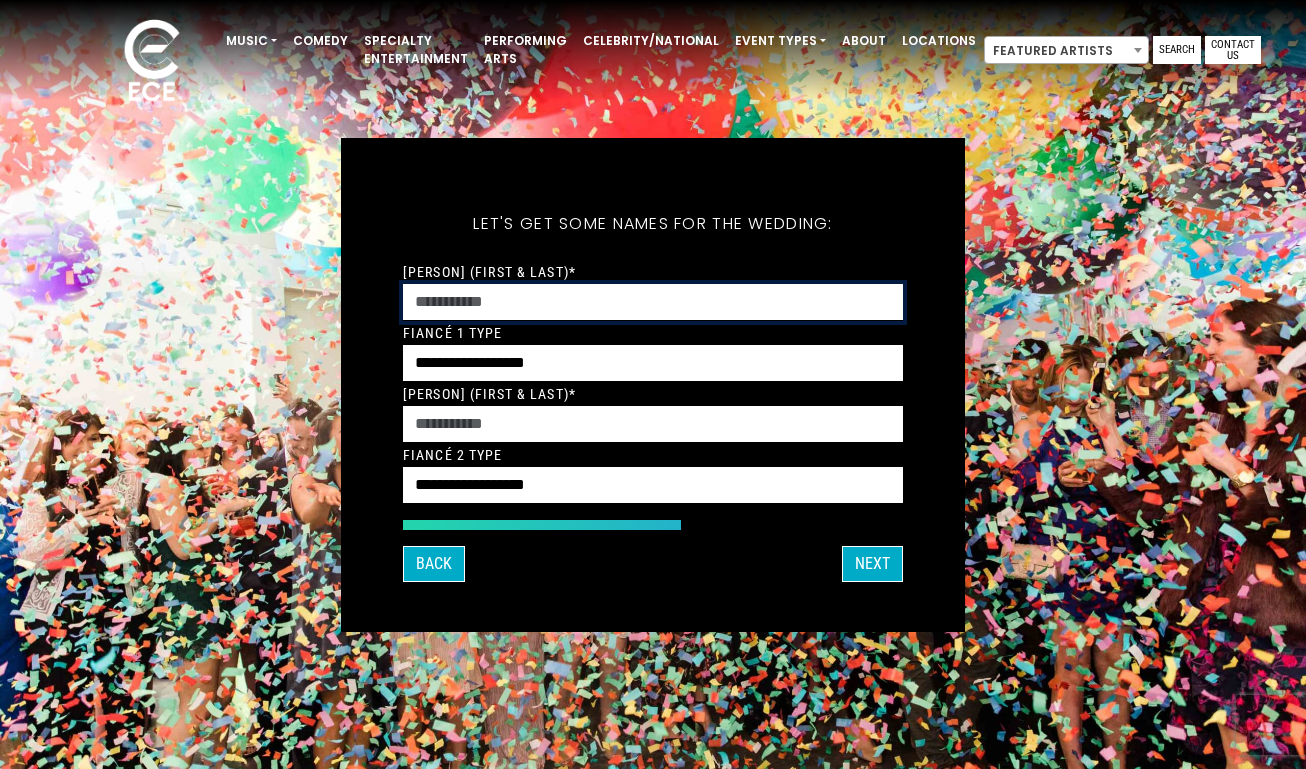 click on "[PERSON] (First & Last)*" at bounding box center [653, 302] 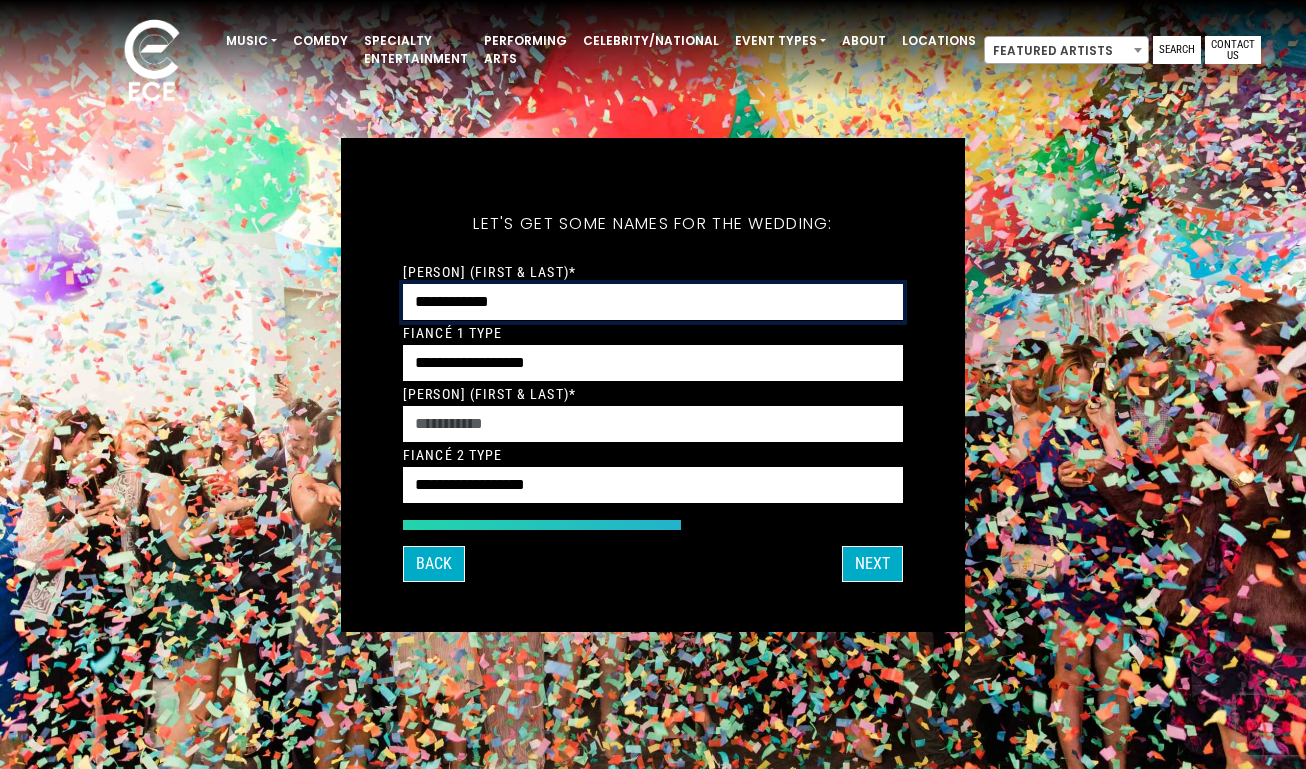 type on "**********" 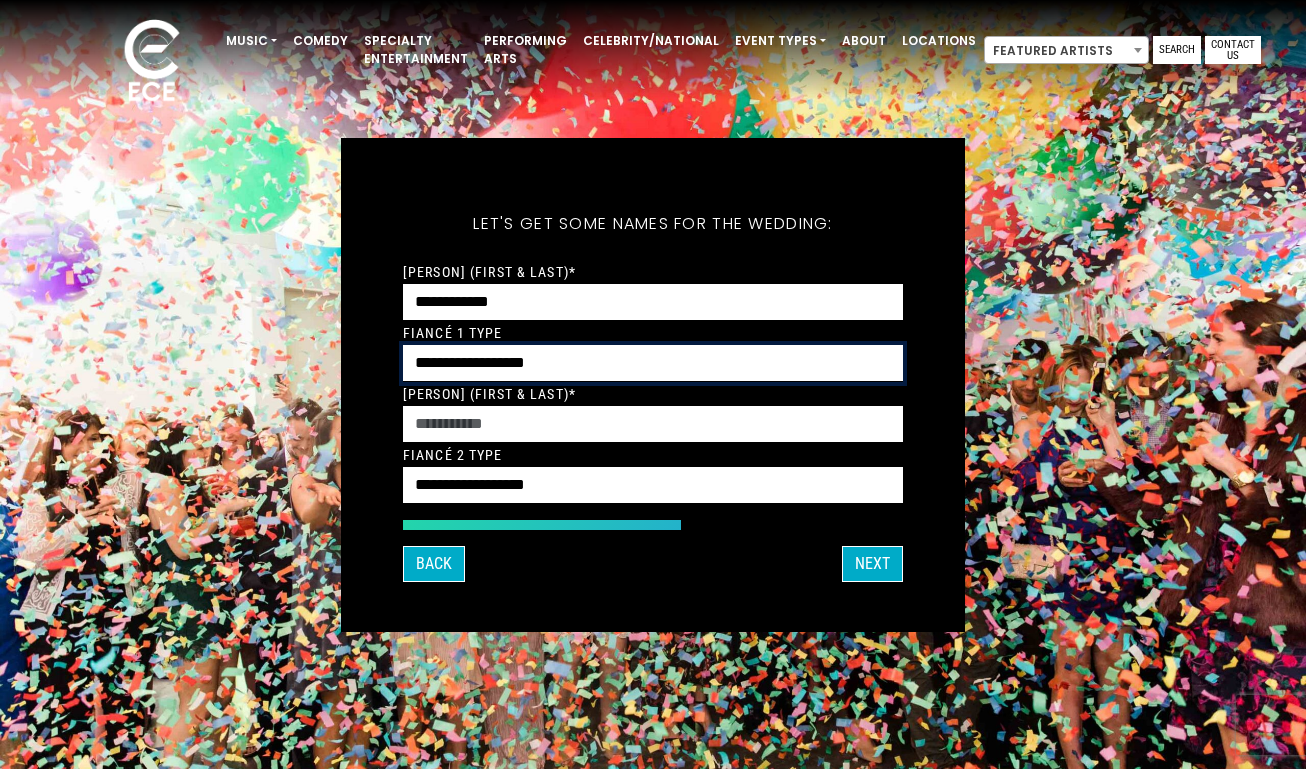 click on "**********" at bounding box center [653, 363] 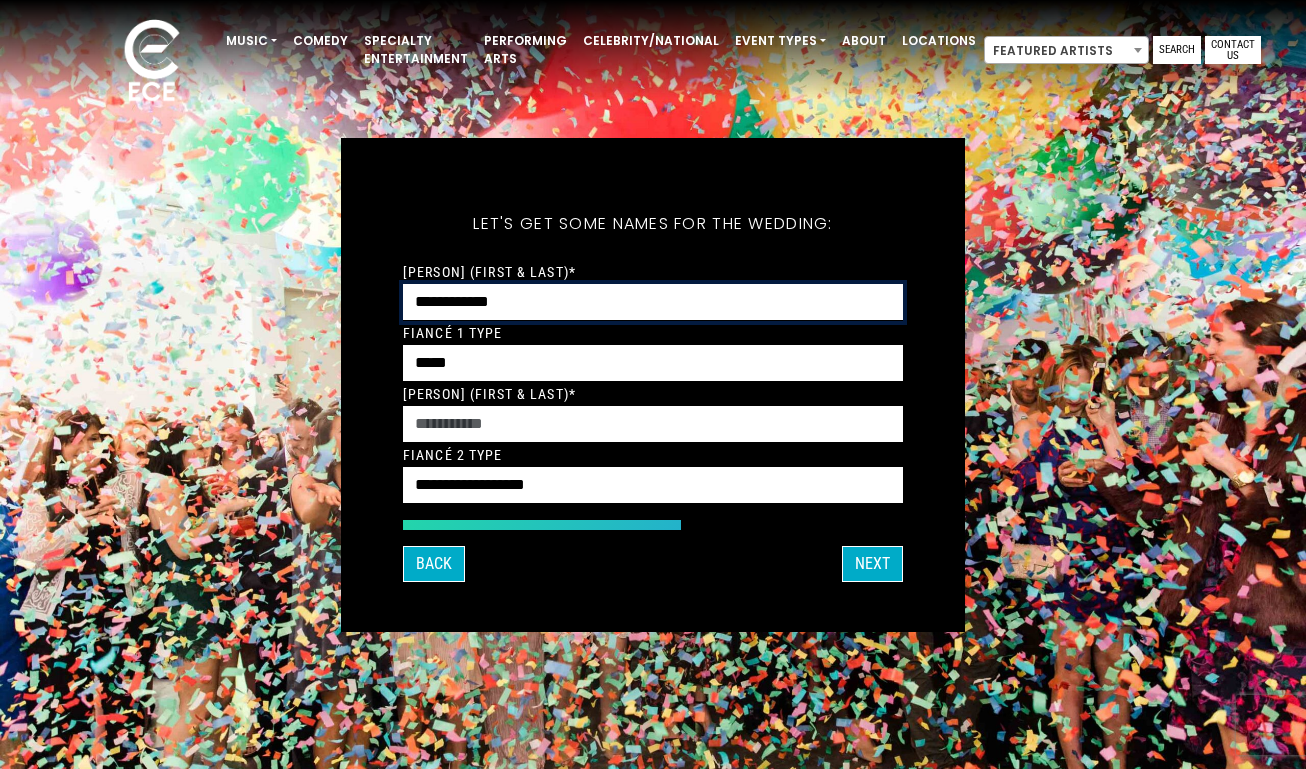 drag, startPoint x: 533, startPoint y: 312, endPoint x: 398, endPoint y: 300, distance: 135.53229 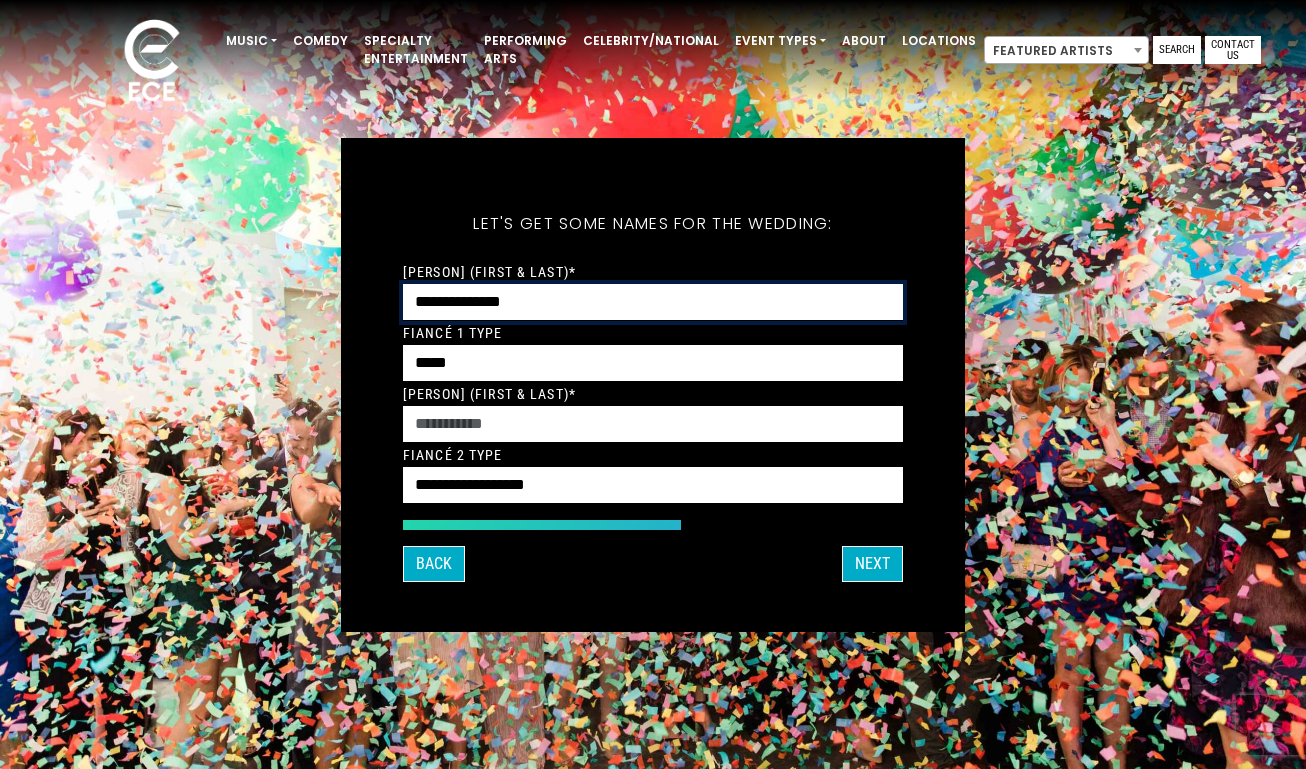 type on "**********" 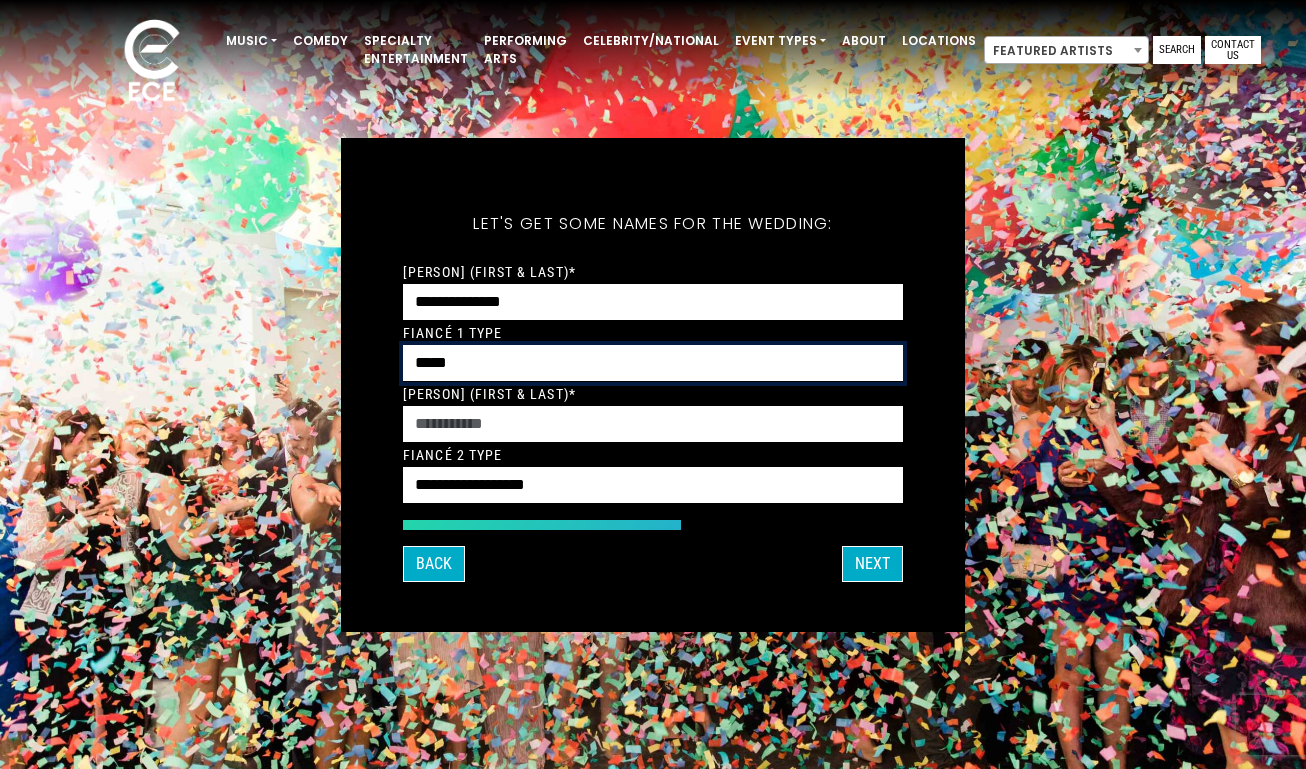 click on "**********" at bounding box center [653, 363] 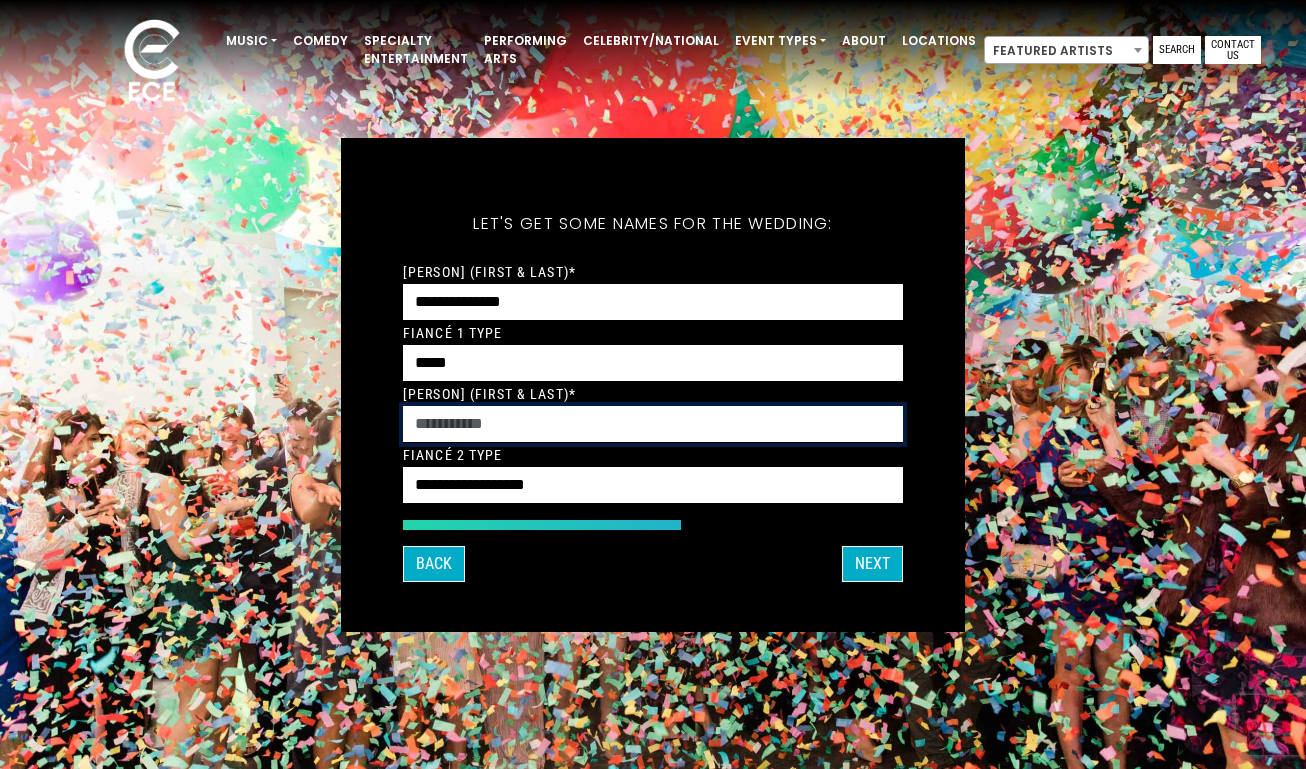 click on "[PERSON] (First & Last)*" at bounding box center (653, 424) 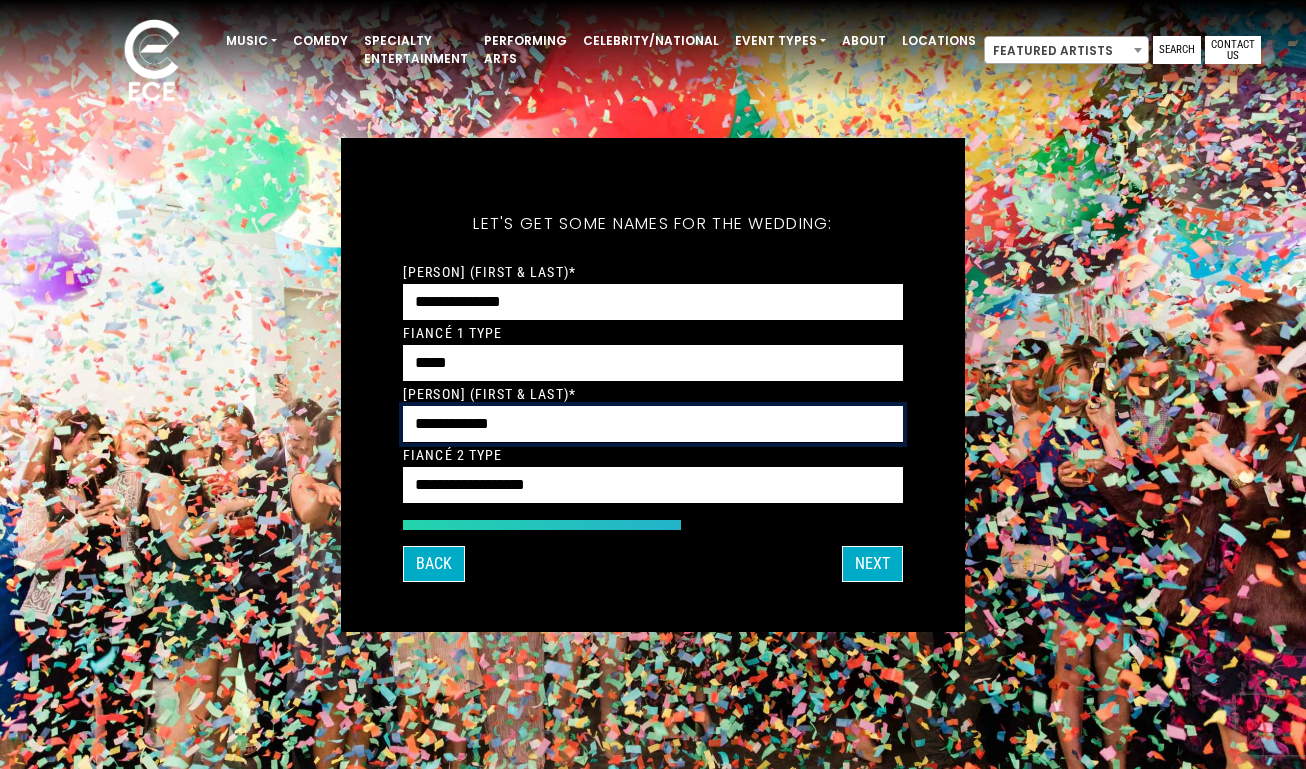 type on "**********" 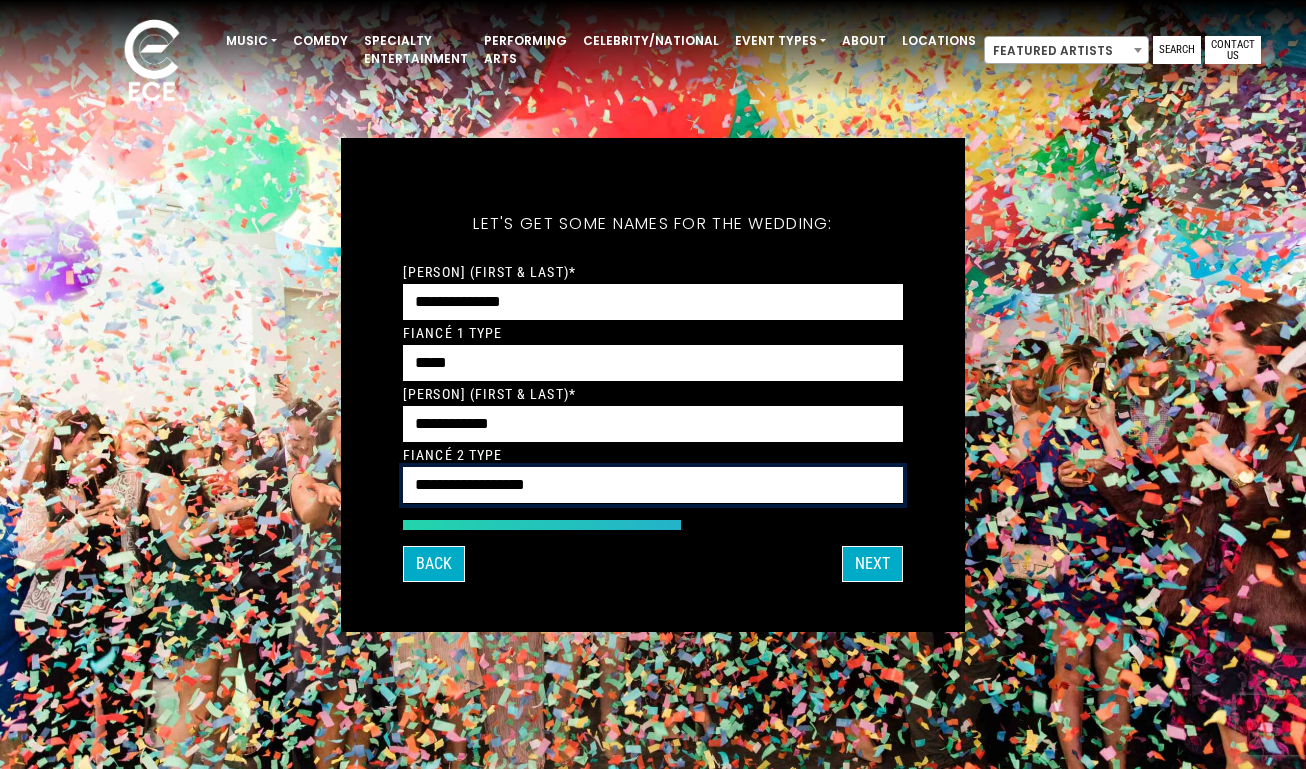 click on "**********" at bounding box center (653, 485) 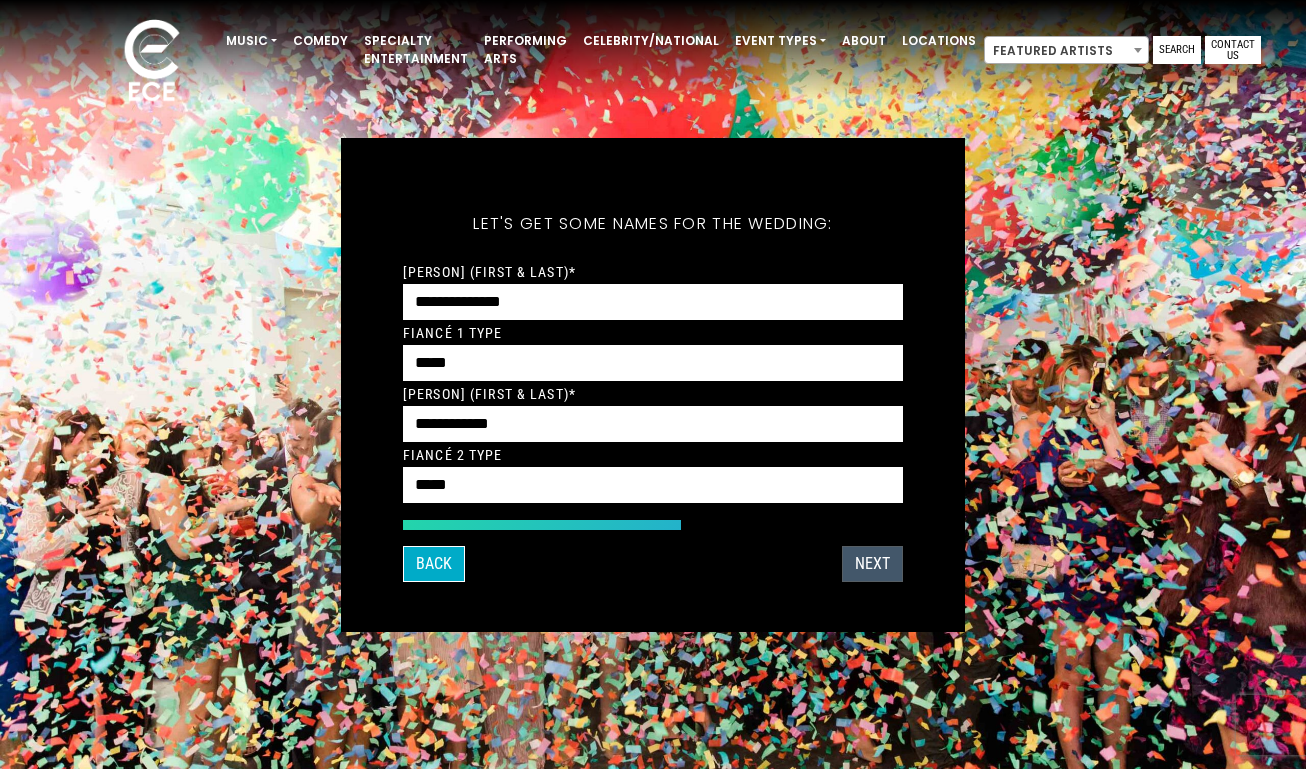 click on "Next" at bounding box center [872, 564] 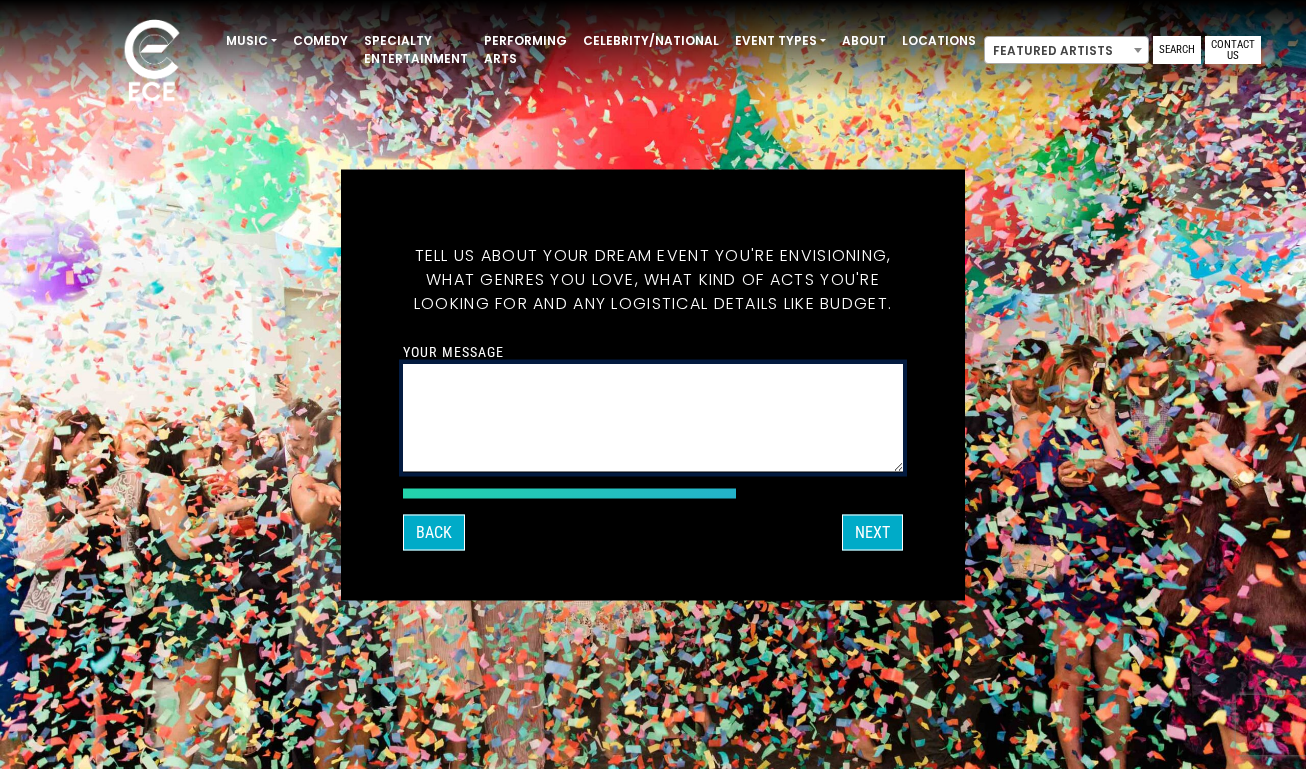 click on "Your message" at bounding box center (653, 417) 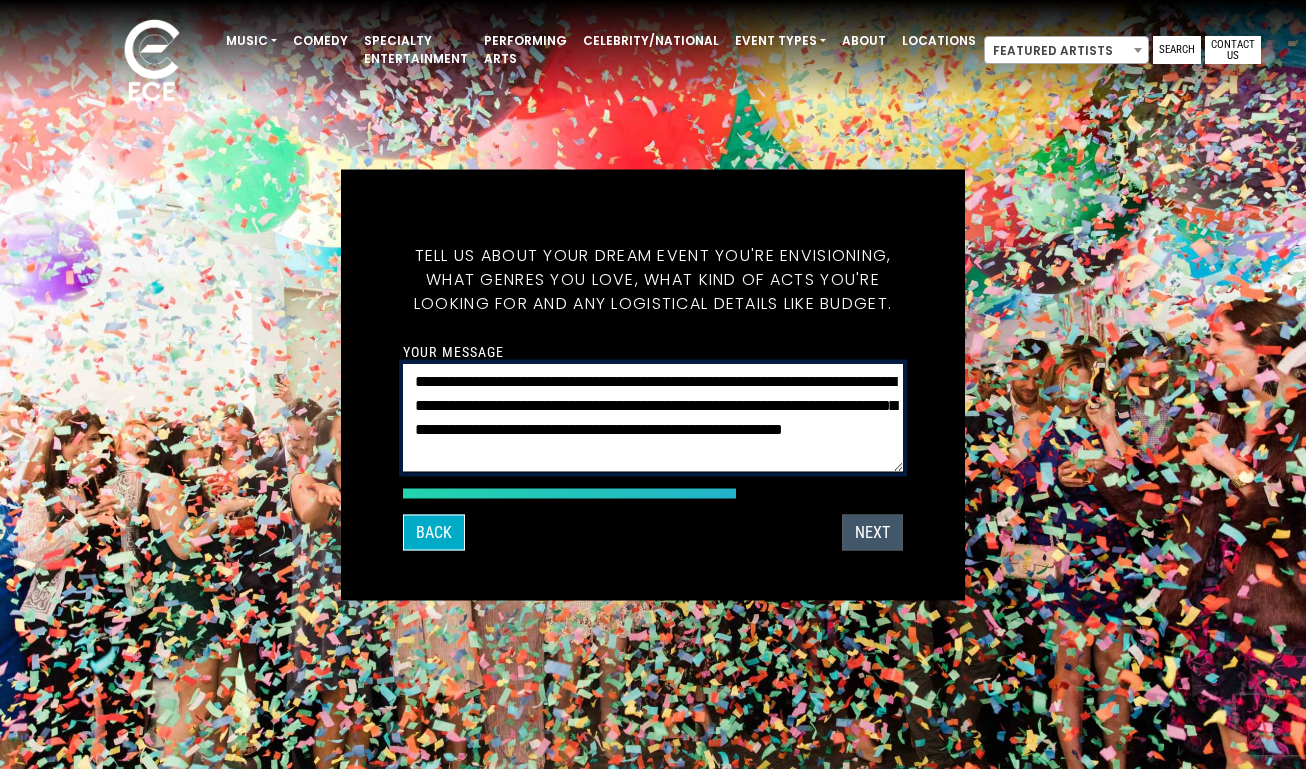 type on "**********" 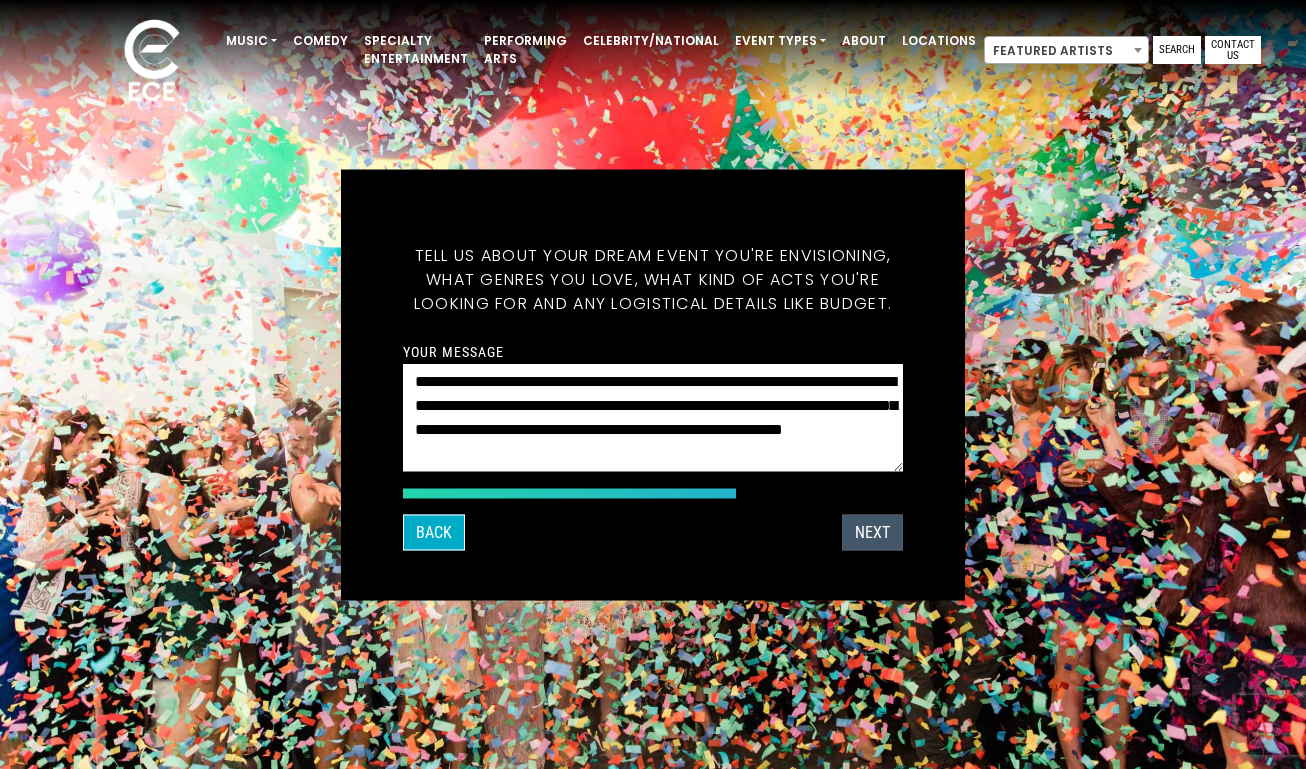 click on "Next" at bounding box center [872, 532] 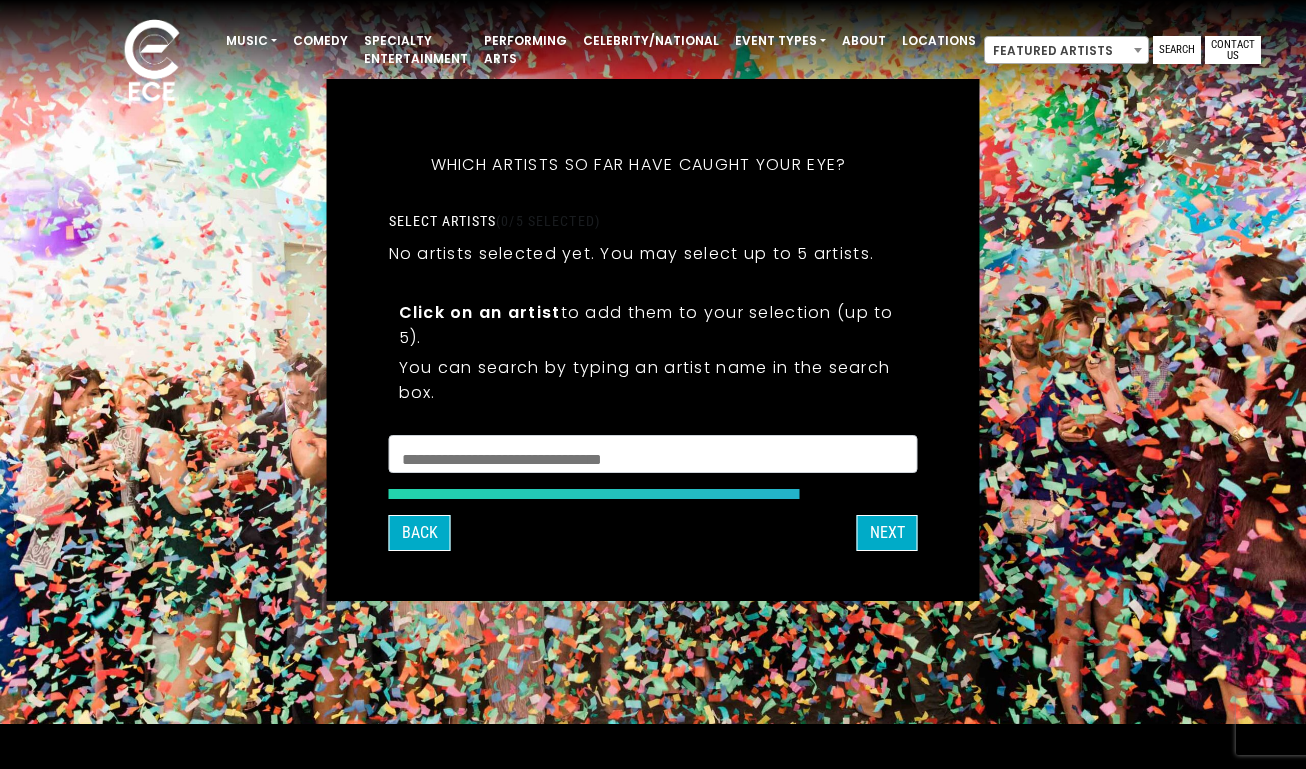 scroll, scrollTop: 49, scrollLeft: 0, axis: vertical 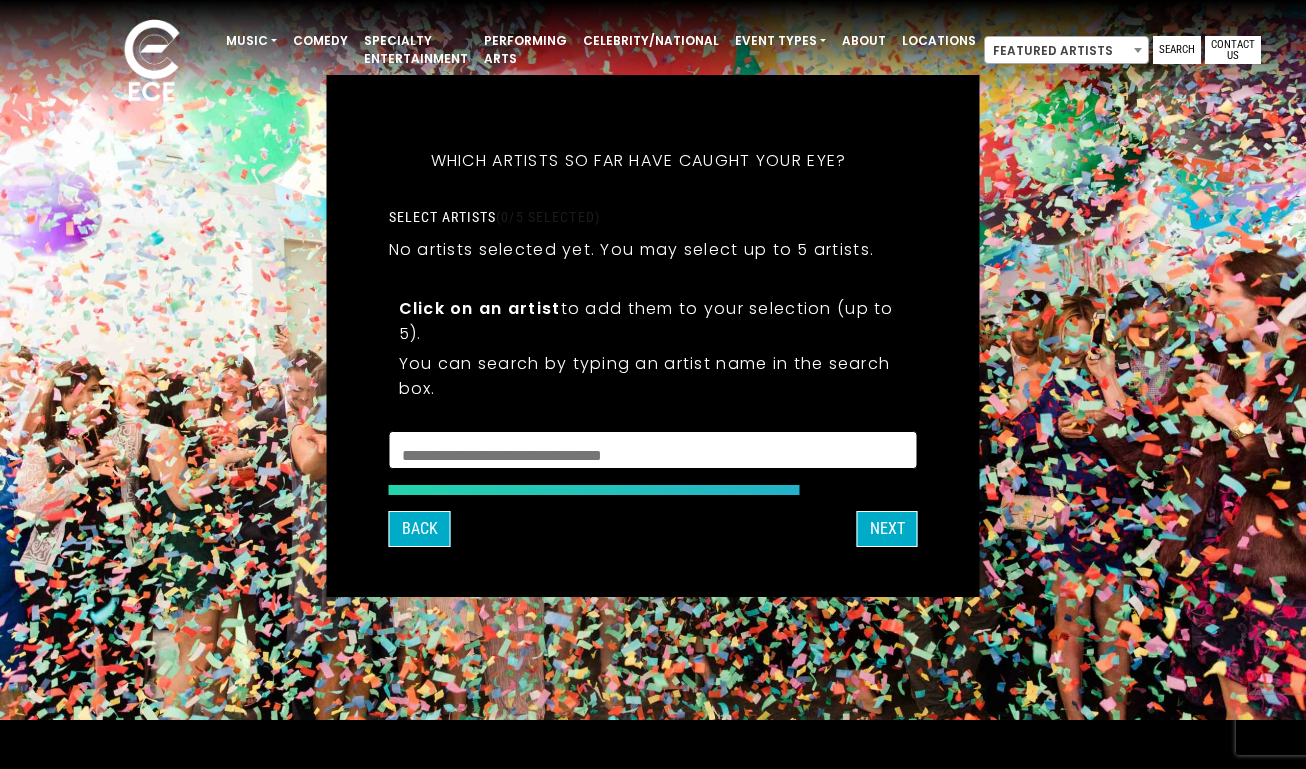 click at bounding box center [653, 453] 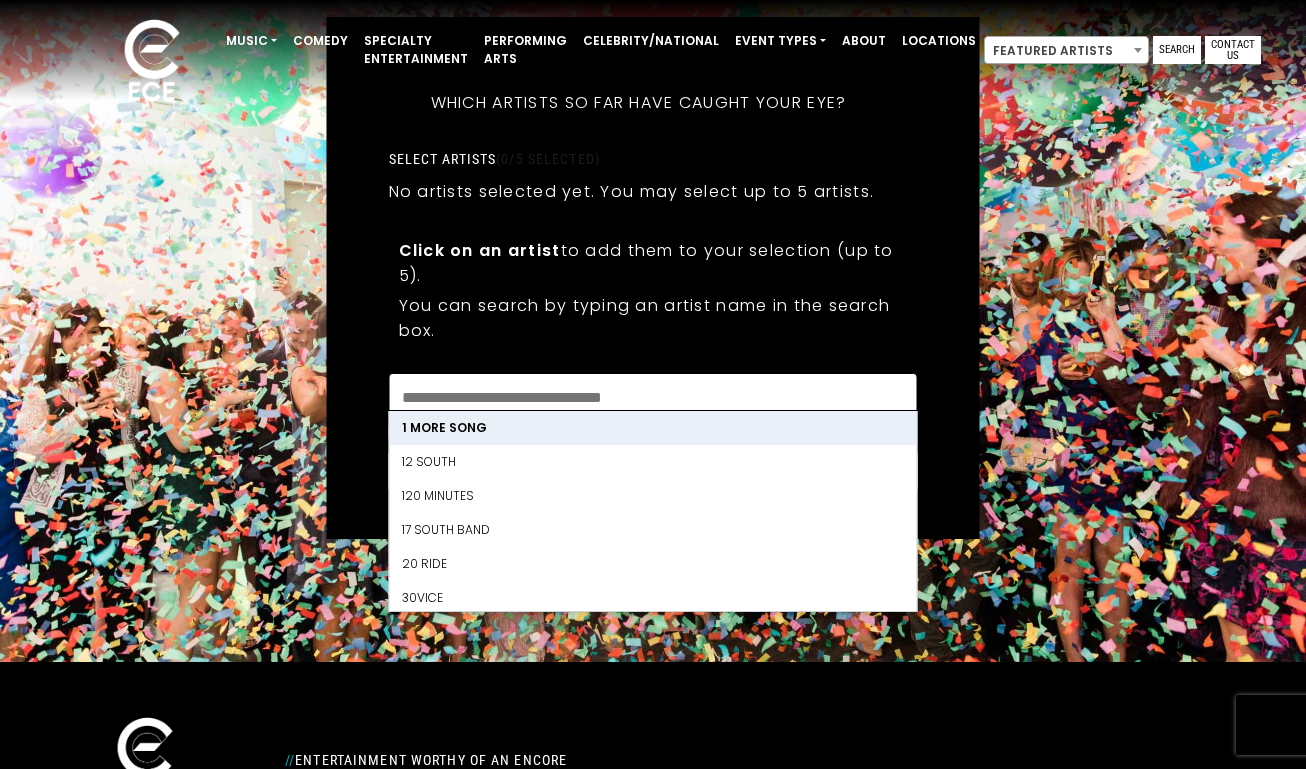 scroll, scrollTop: 108, scrollLeft: 0, axis: vertical 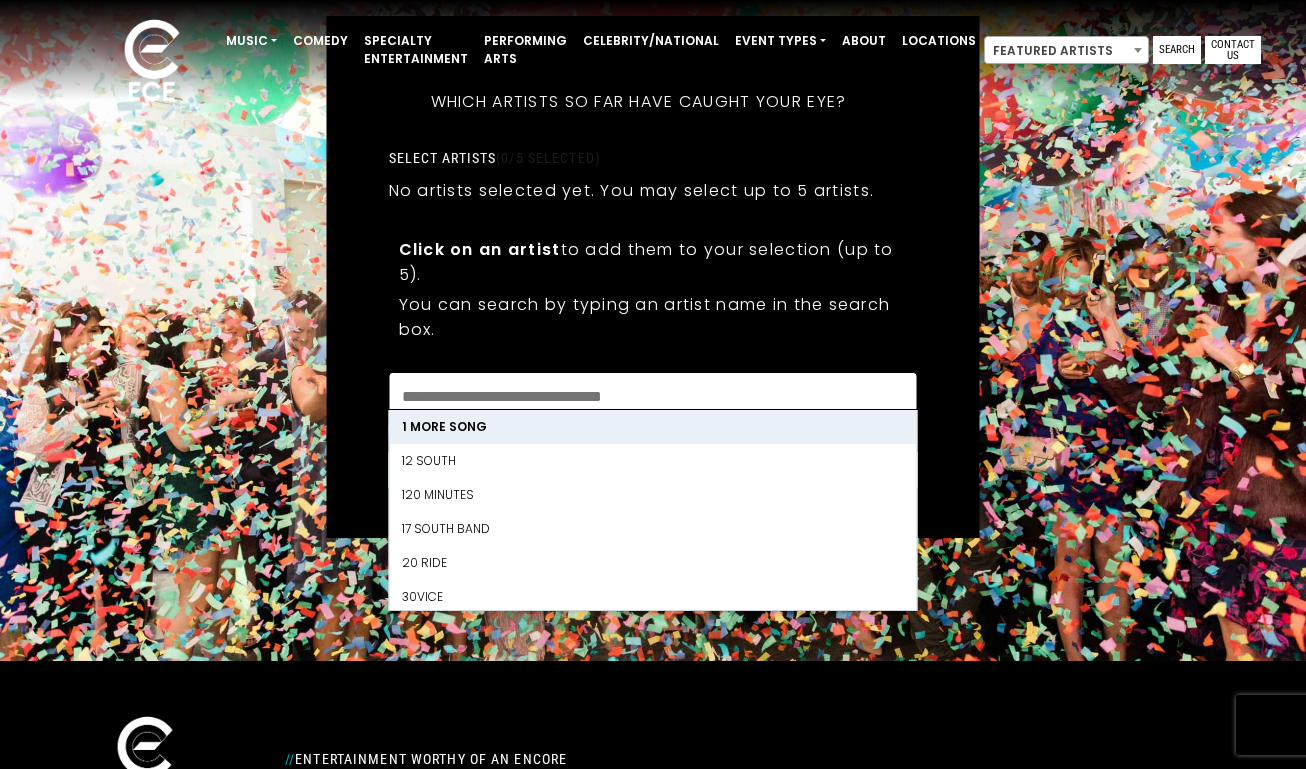 click at bounding box center [653, 394] 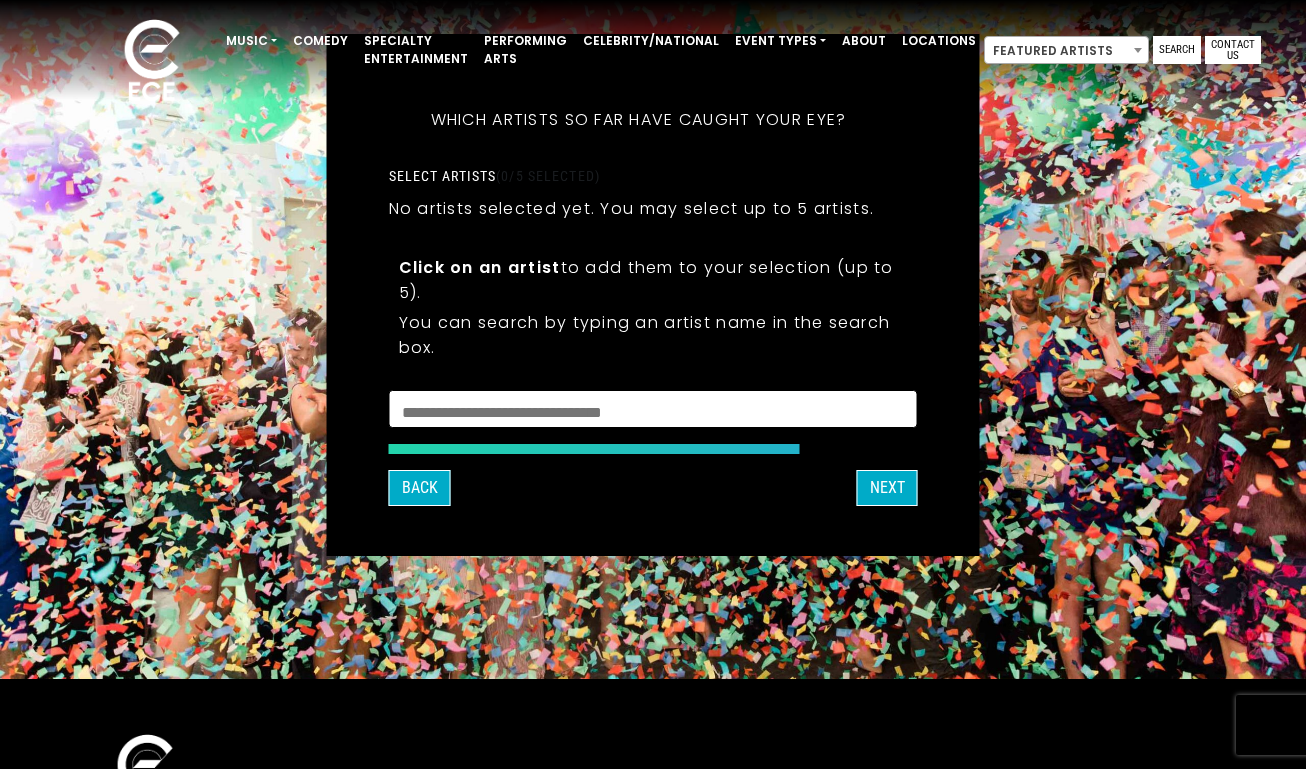 scroll, scrollTop: 111, scrollLeft: 0, axis: vertical 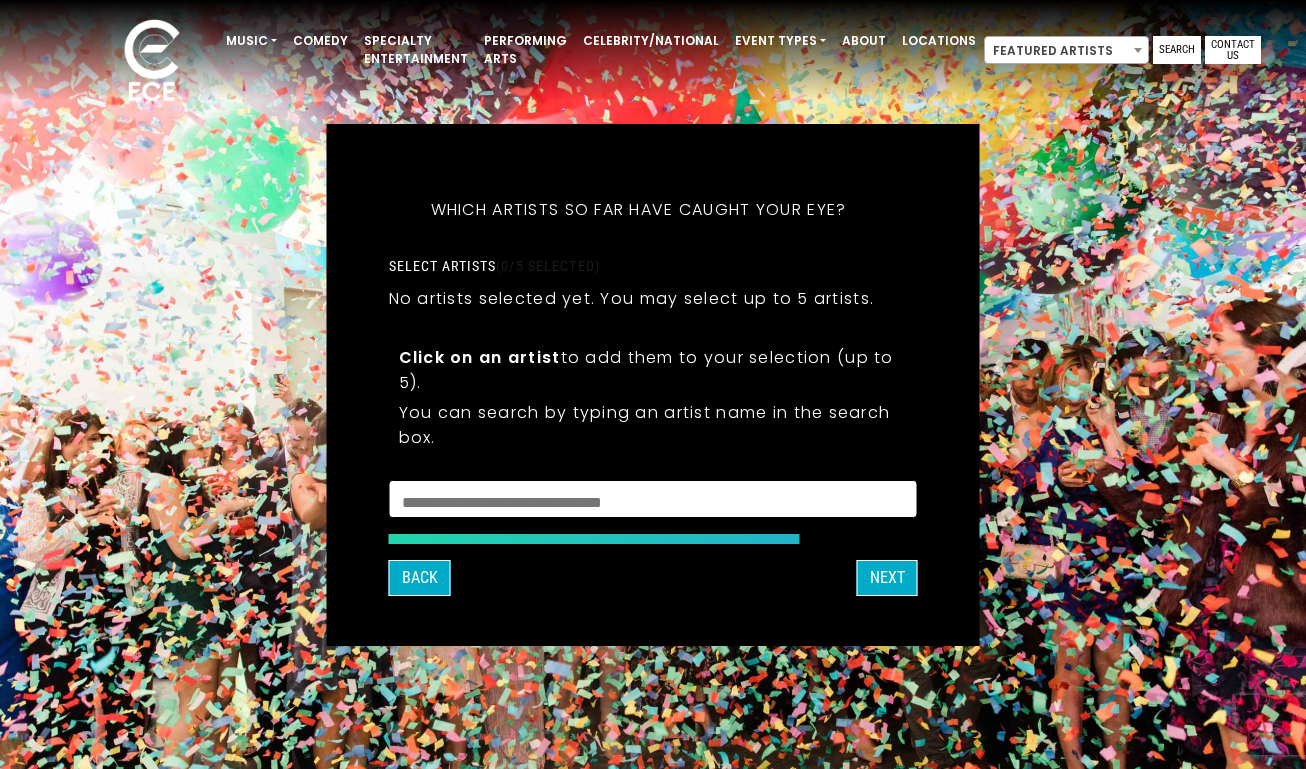 click at bounding box center [653, 502] 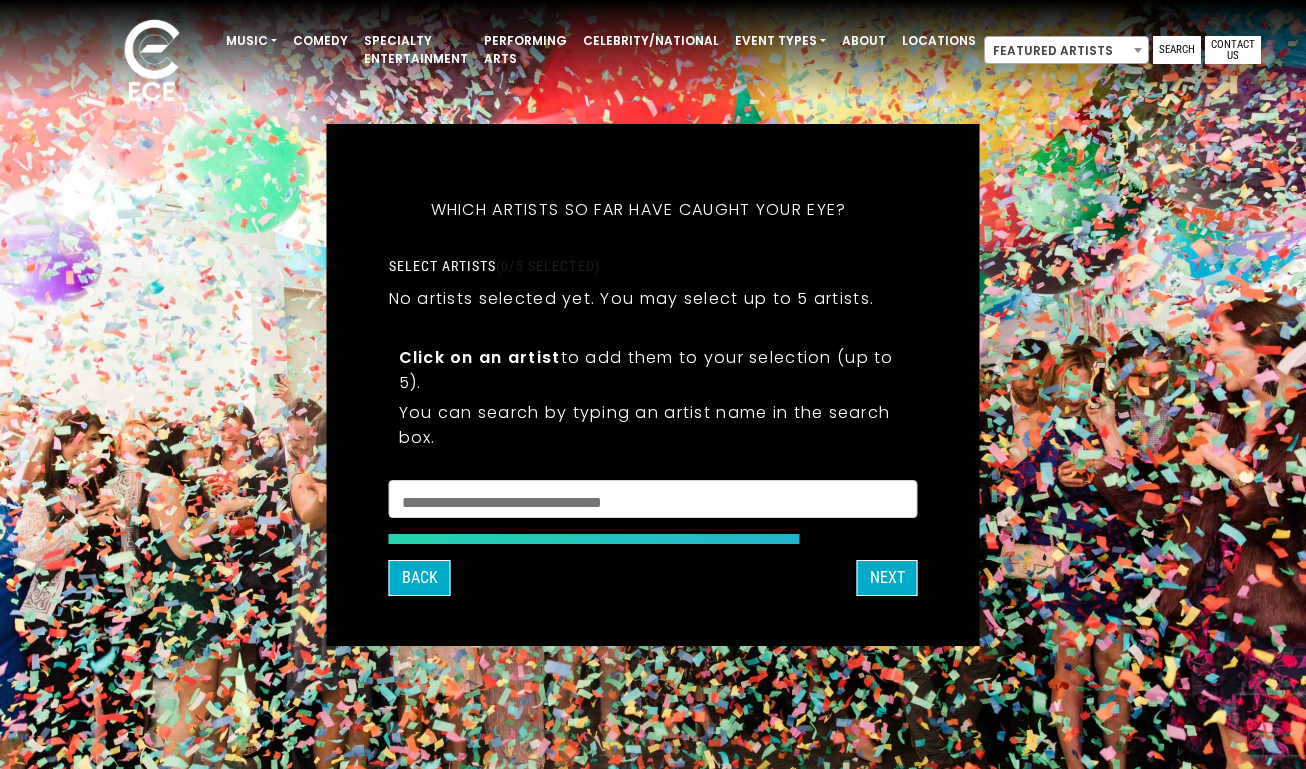 click on "Click on an artist  to add them to your selection (up to 5).
You can search by typing an artist name in the search box." at bounding box center [653, 400] 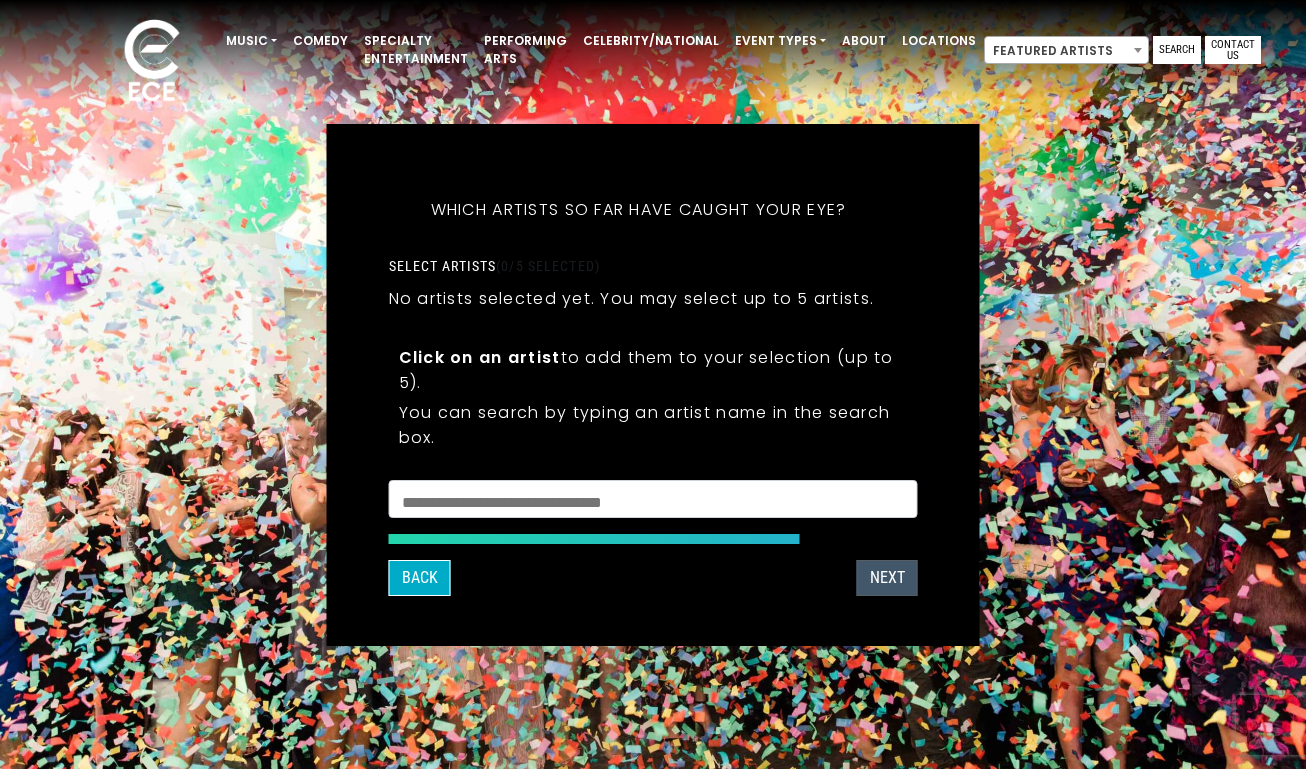 click on "Next" at bounding box center [887, 578] 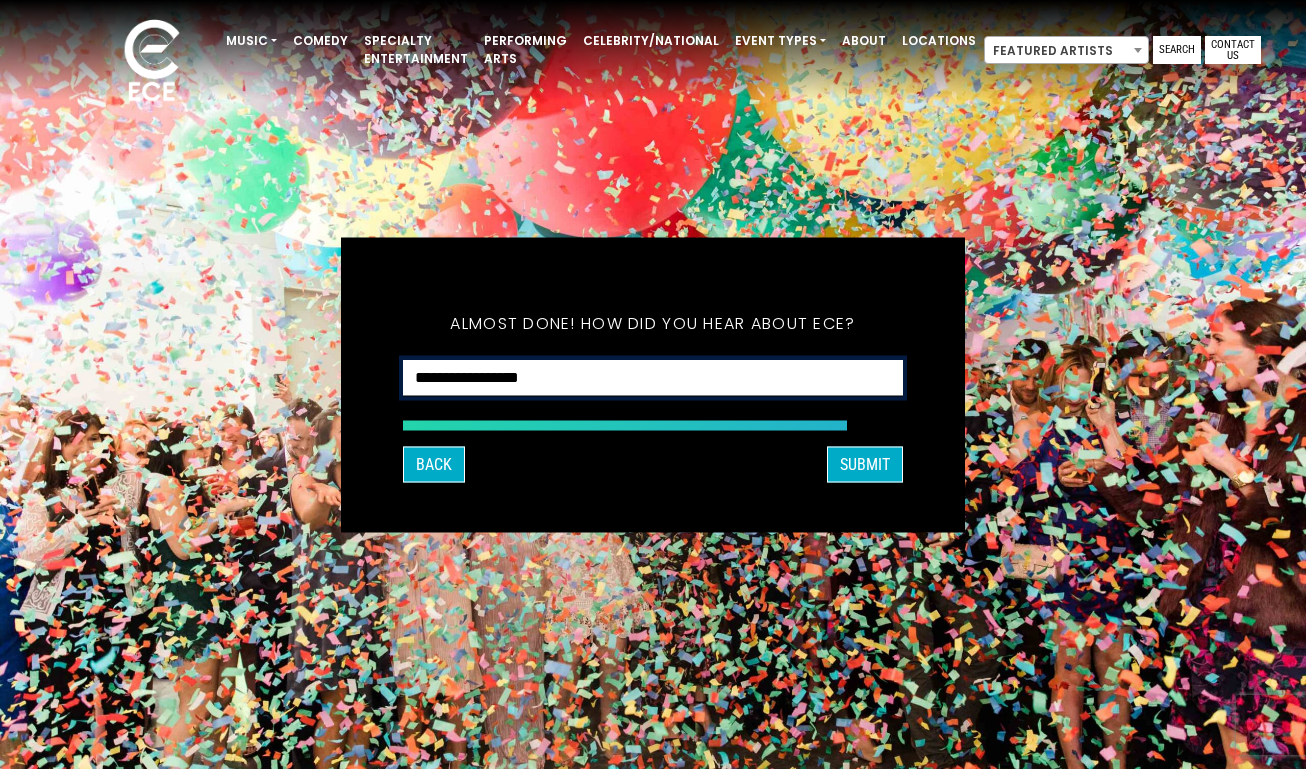 click on "**********" at bounding box center (653, 377) 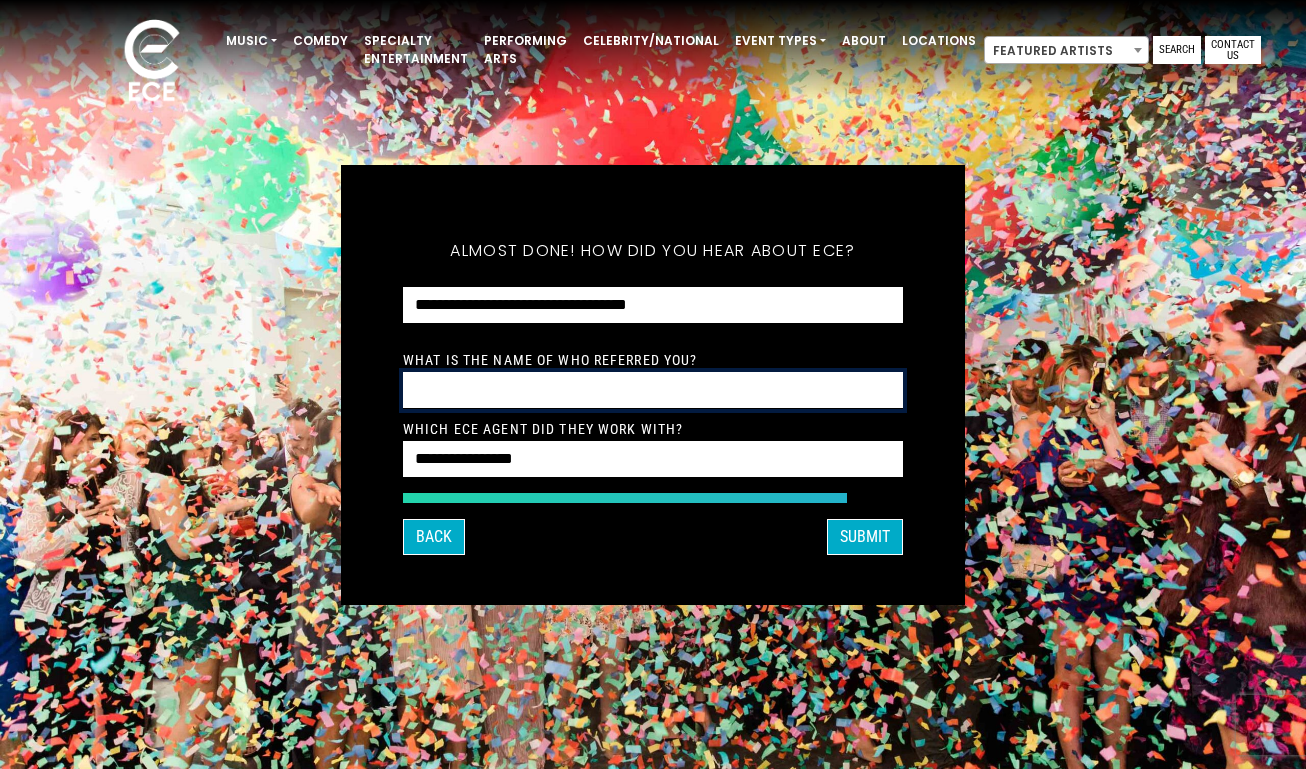 click at bounding box center (653, 390) 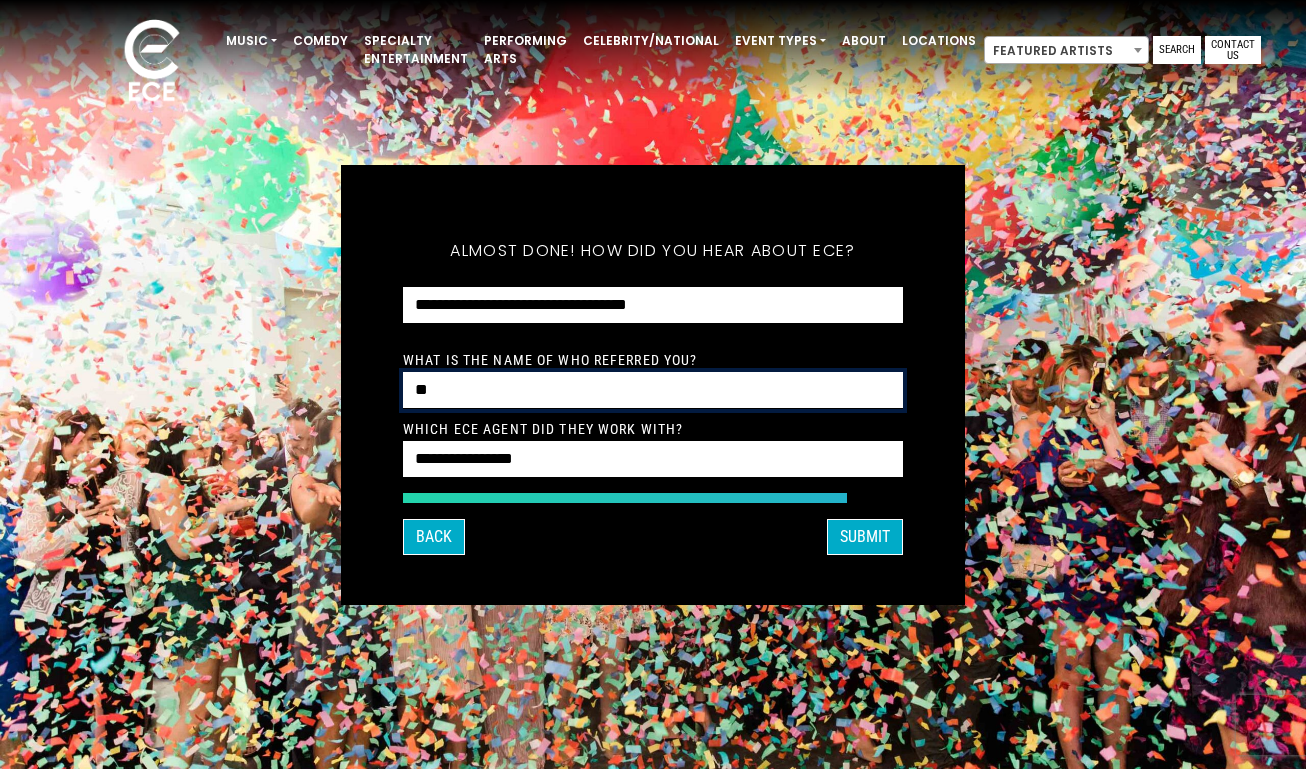 type on "*" 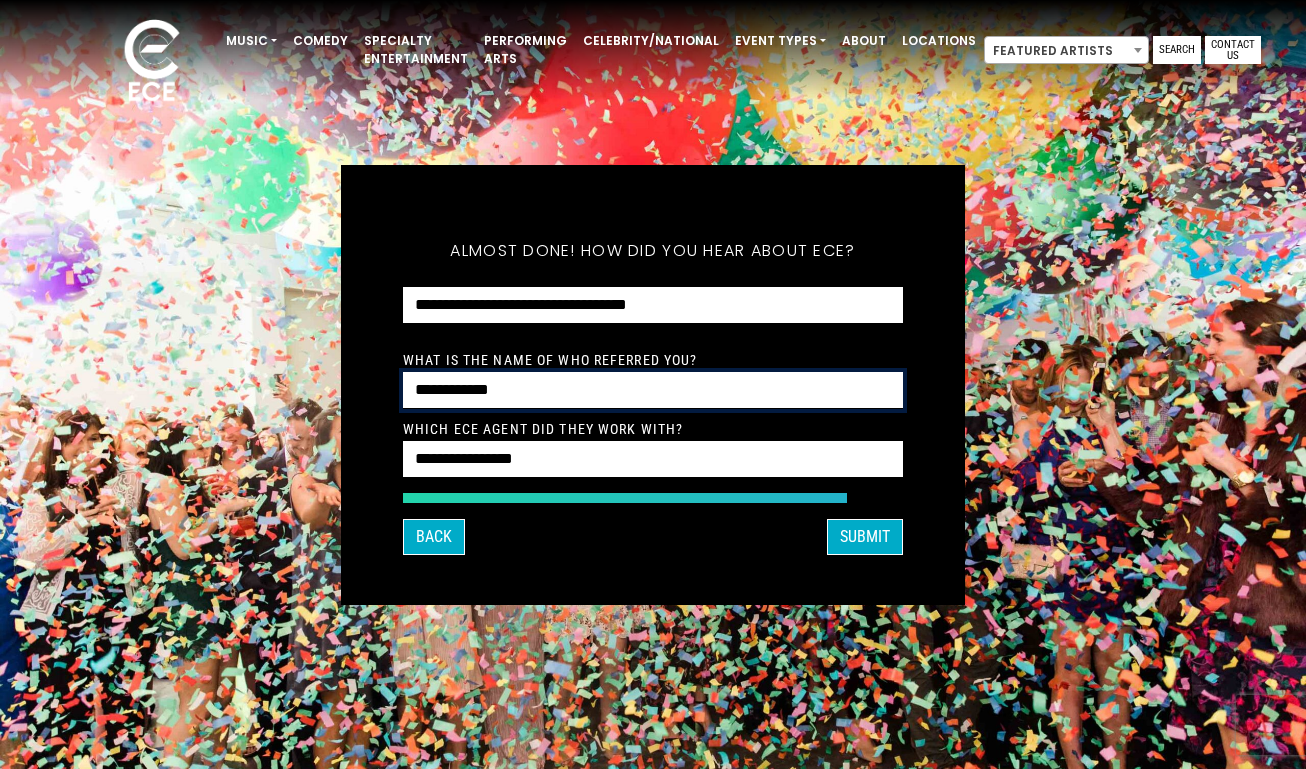 type on "**********" 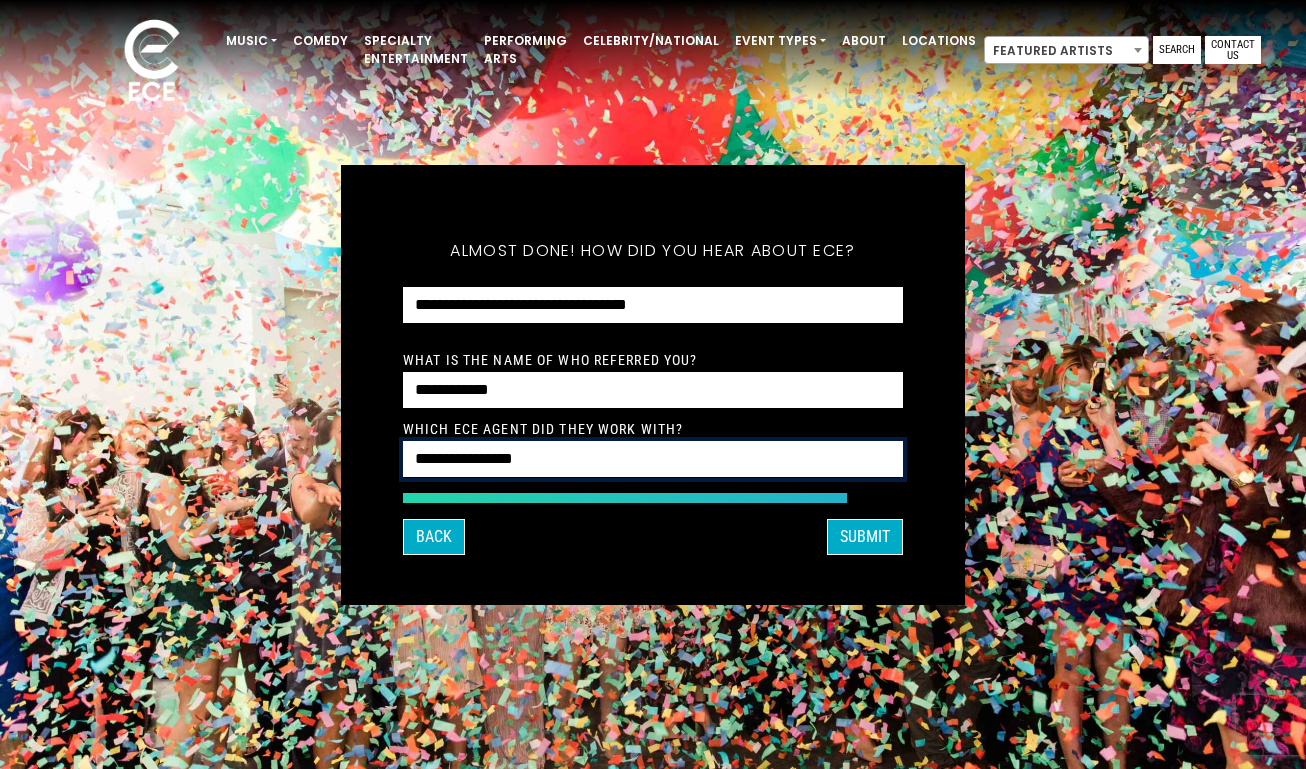 click on "**********" at bounding box center [653, 459] 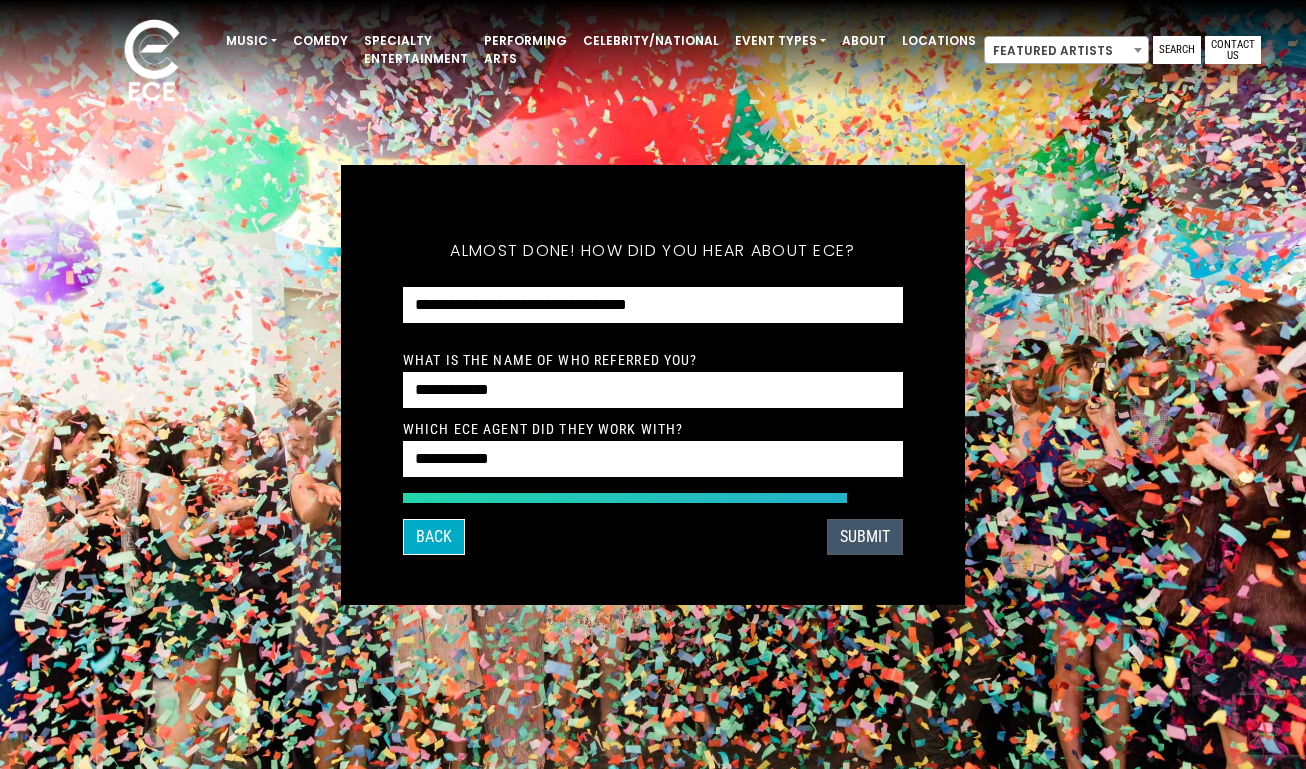 click on "SUBMIT" at bounding box center (865, 537) 